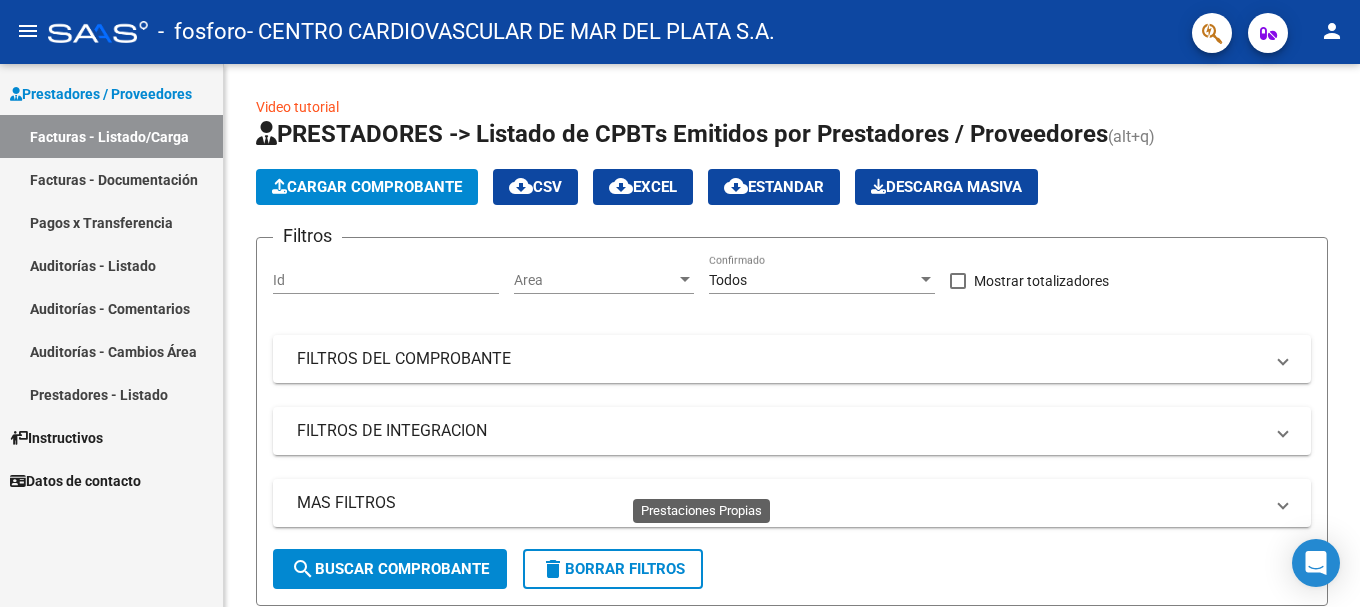 scroll, scrollTop: 0, scrollLeft: 0, axis: both 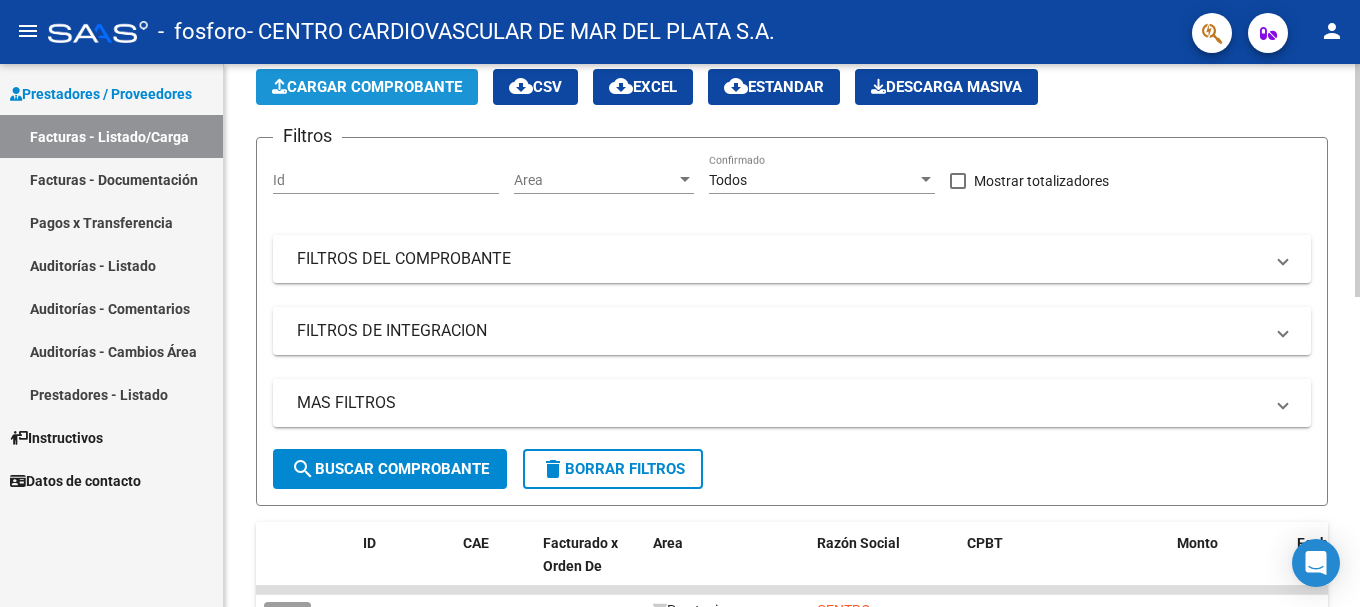 click on "Cargar Comprobante" 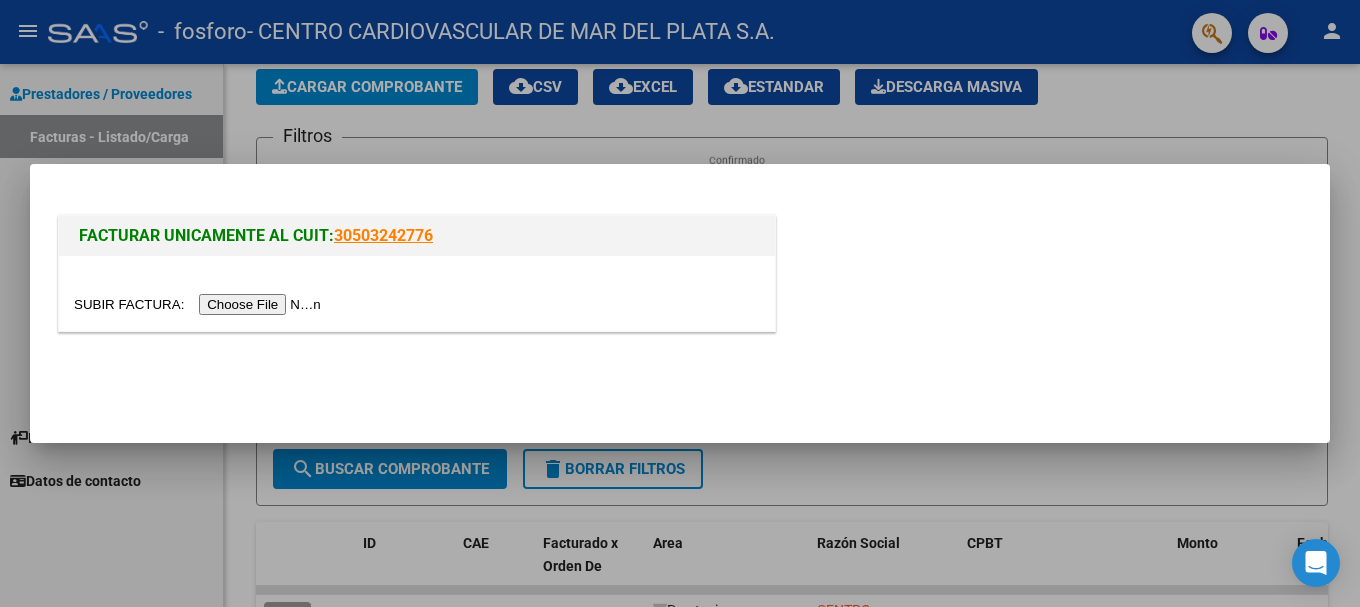 click at bounding box center (680, 303) 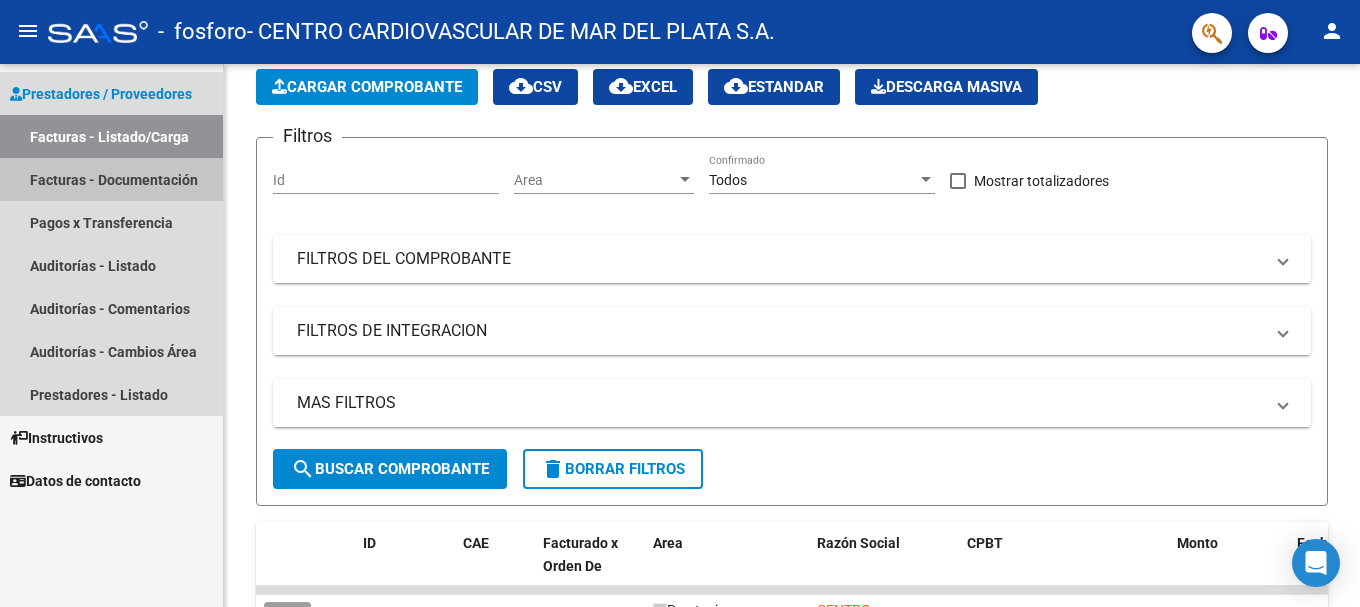 click on "Facturas - Documentación" at bounding box center (111, 179) 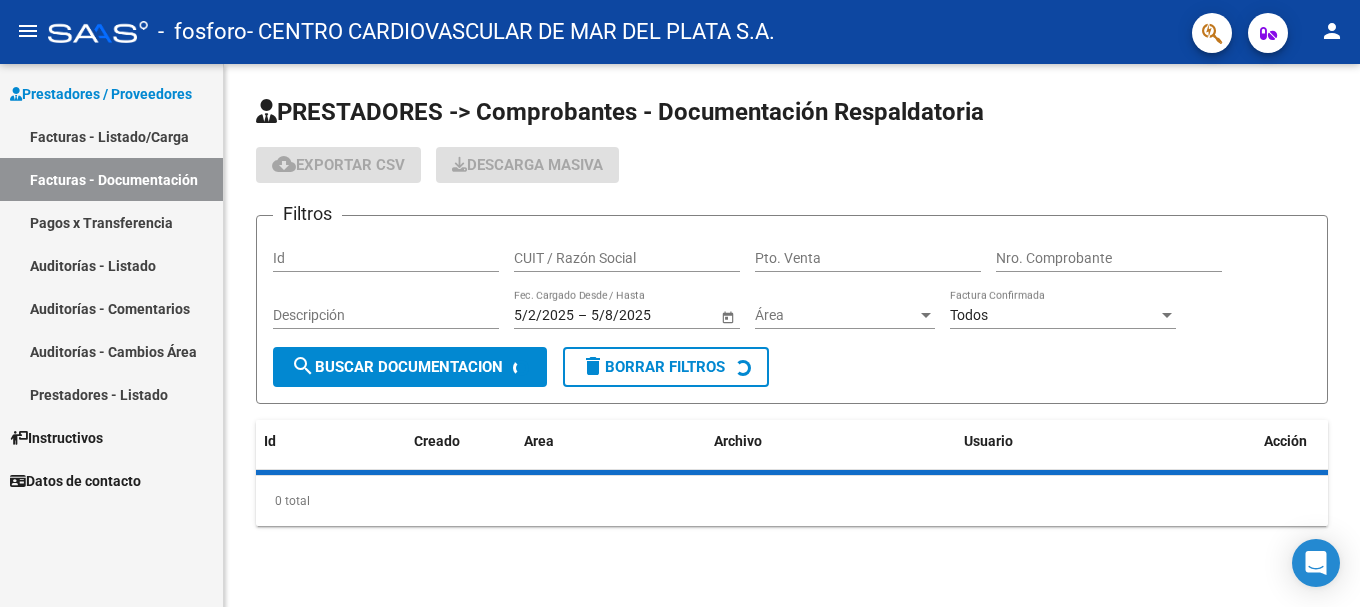 scroll, scrollTop: 0, scrollLeft: 0, axis: both 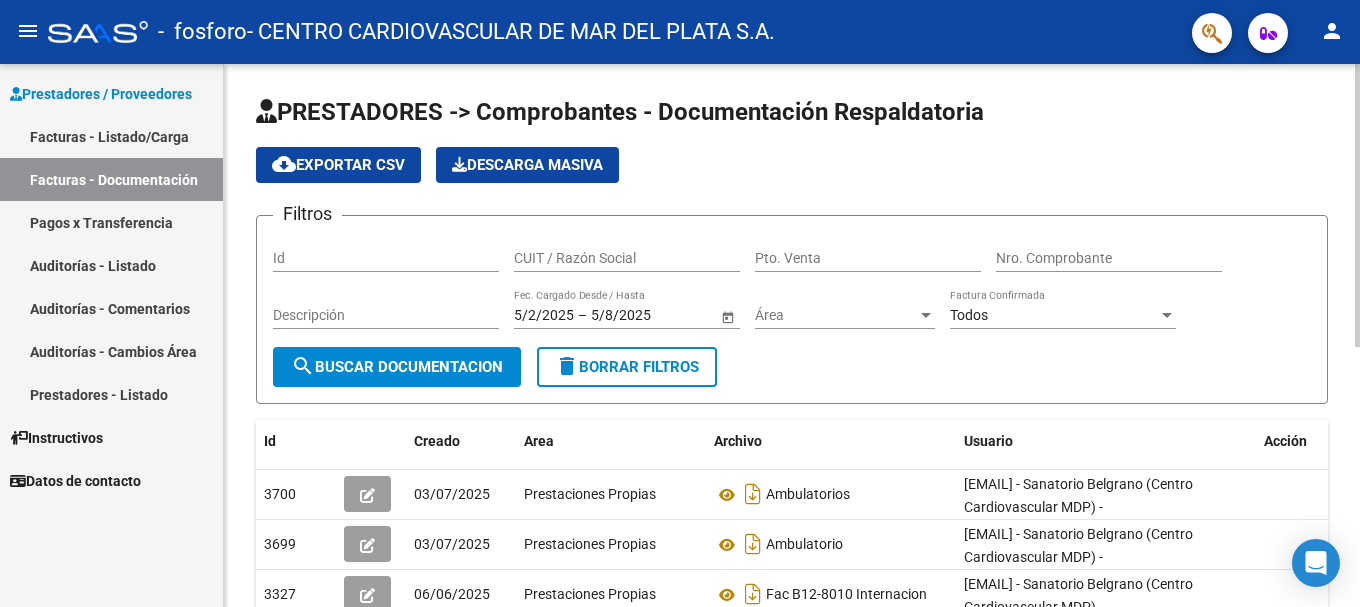 click on "cloud_download  Exportar CSV" 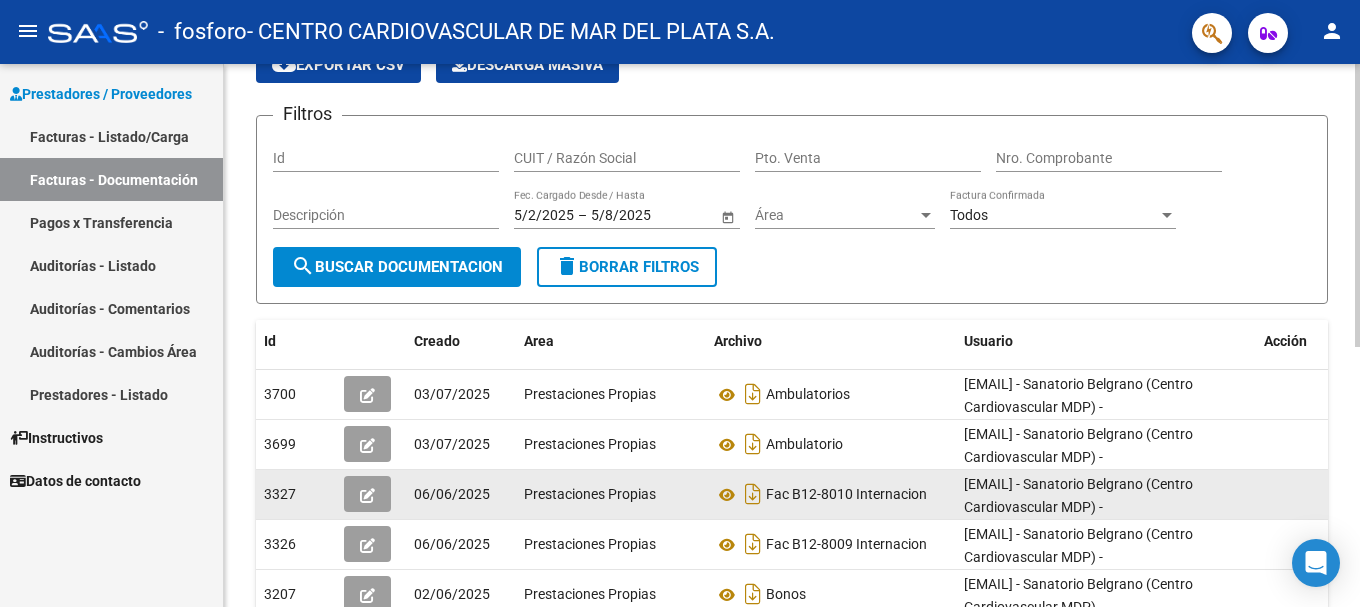 scroll, scrollTop: 0, scrollLeft: 0, axis: both 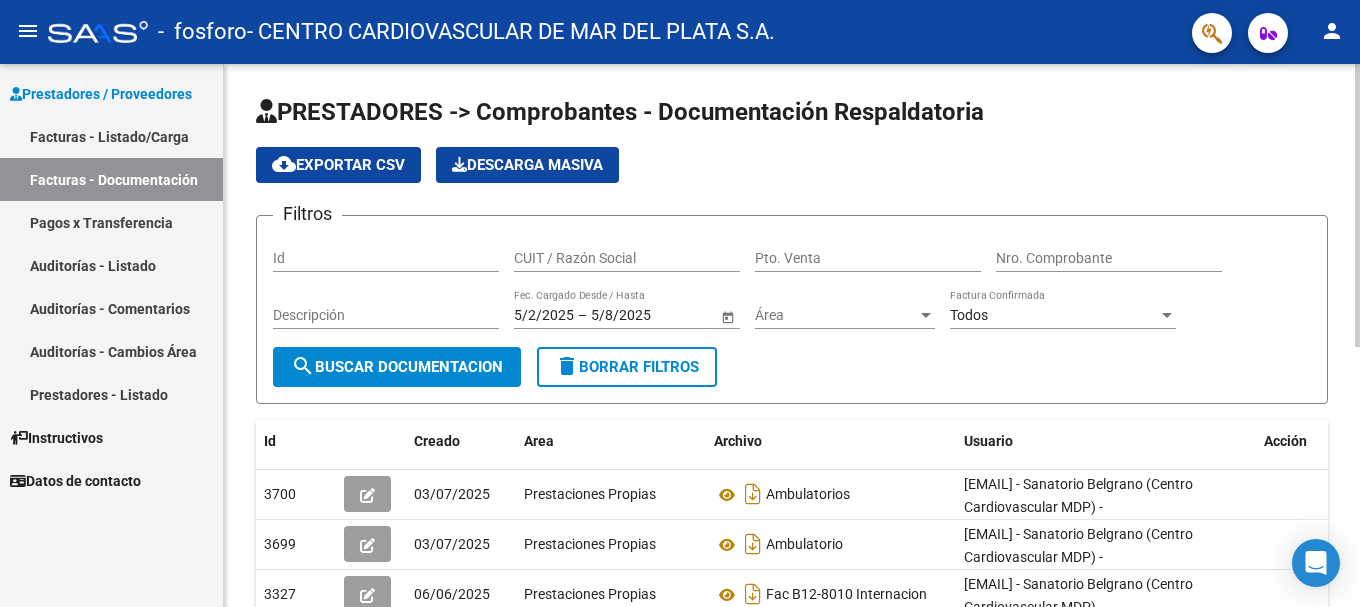 click on "Id" at bounding box center [386, 258] 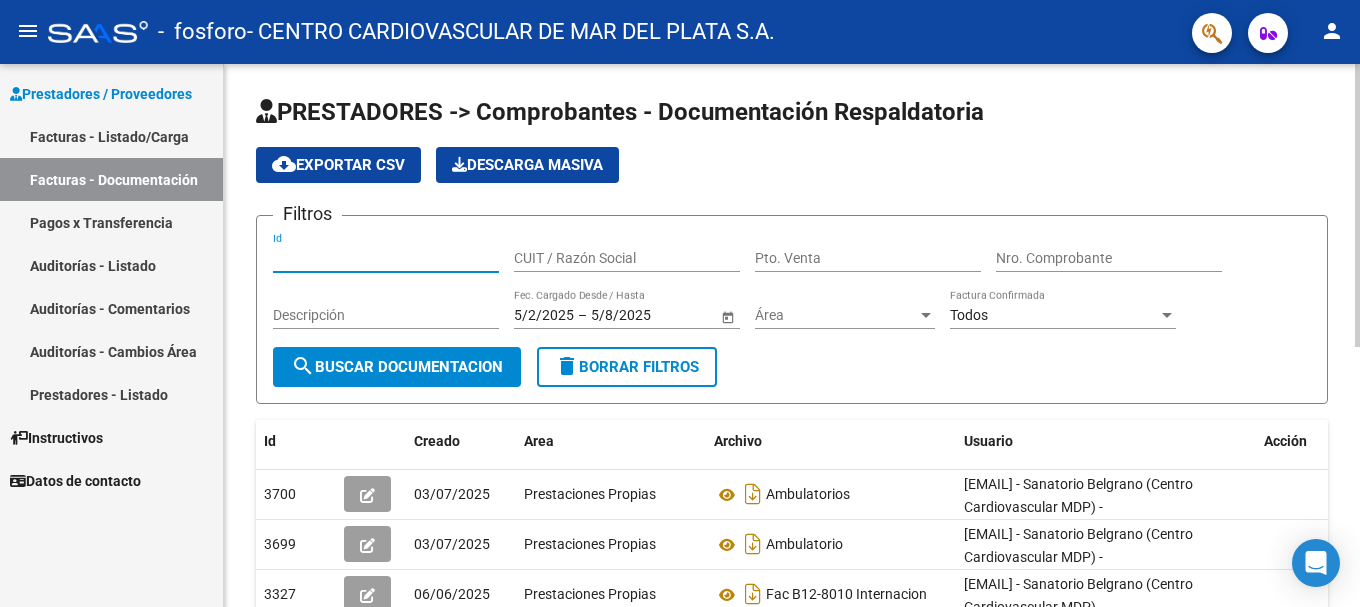 click on "Id" at bounding box center [386, 258] 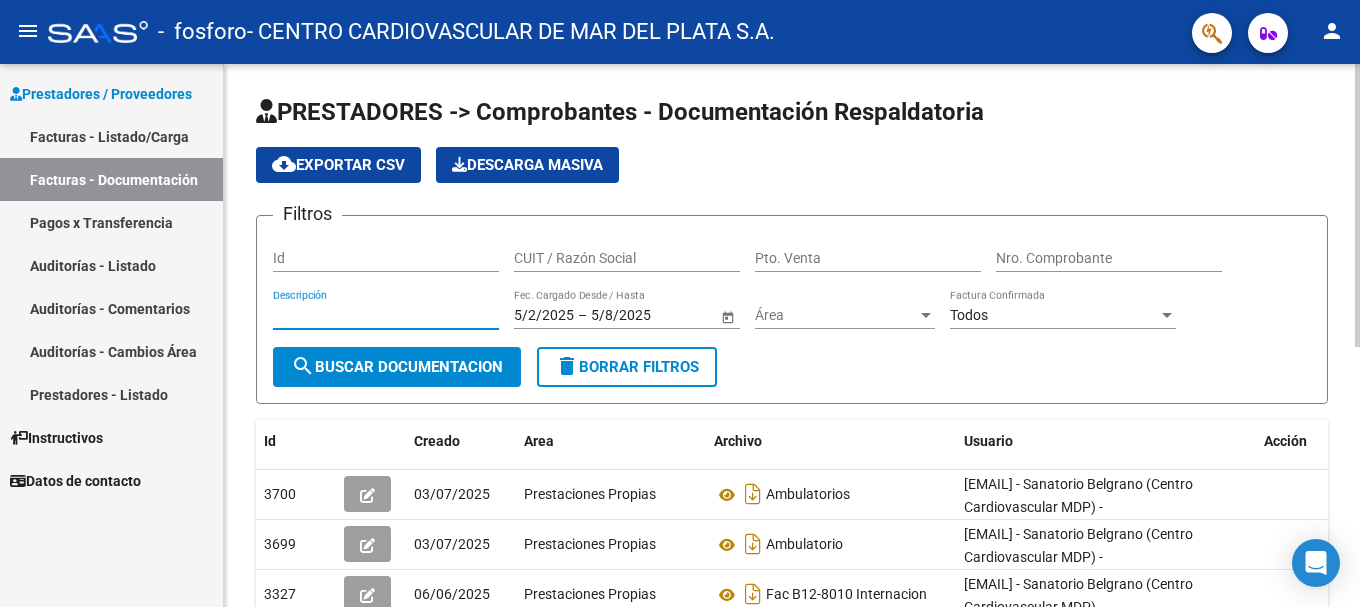 click on "Descripción" at bounding box center [386, 315] 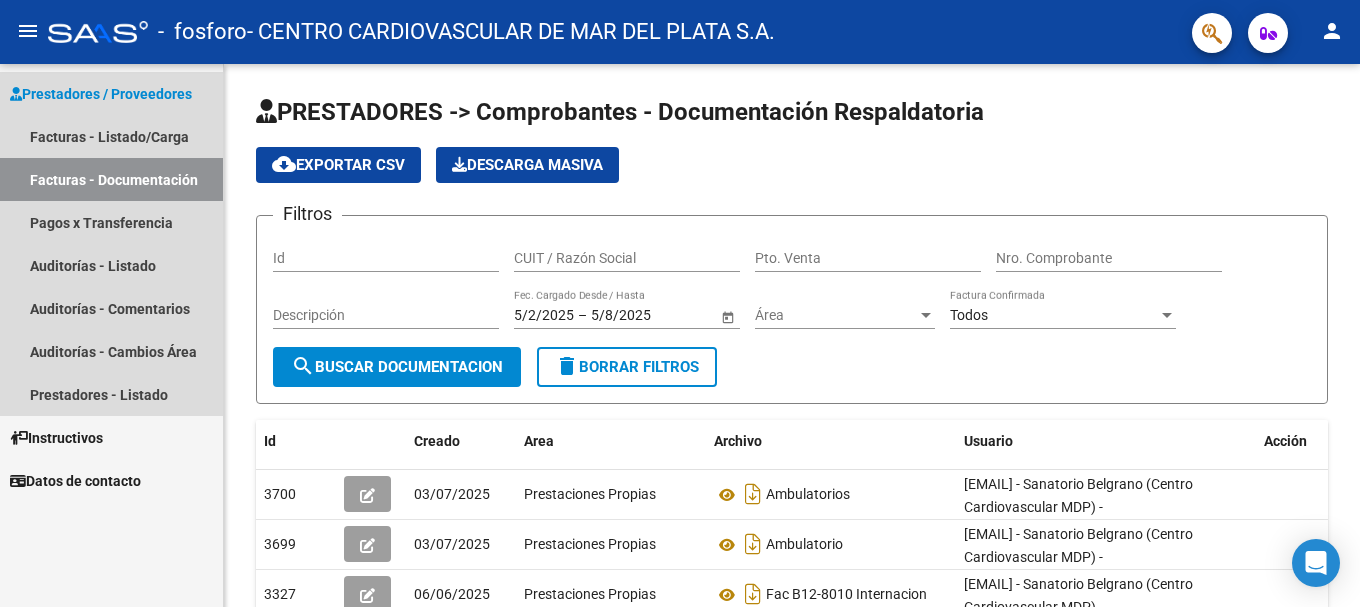 click on "Facturas - Documentación" at bounding box center (111, 179) 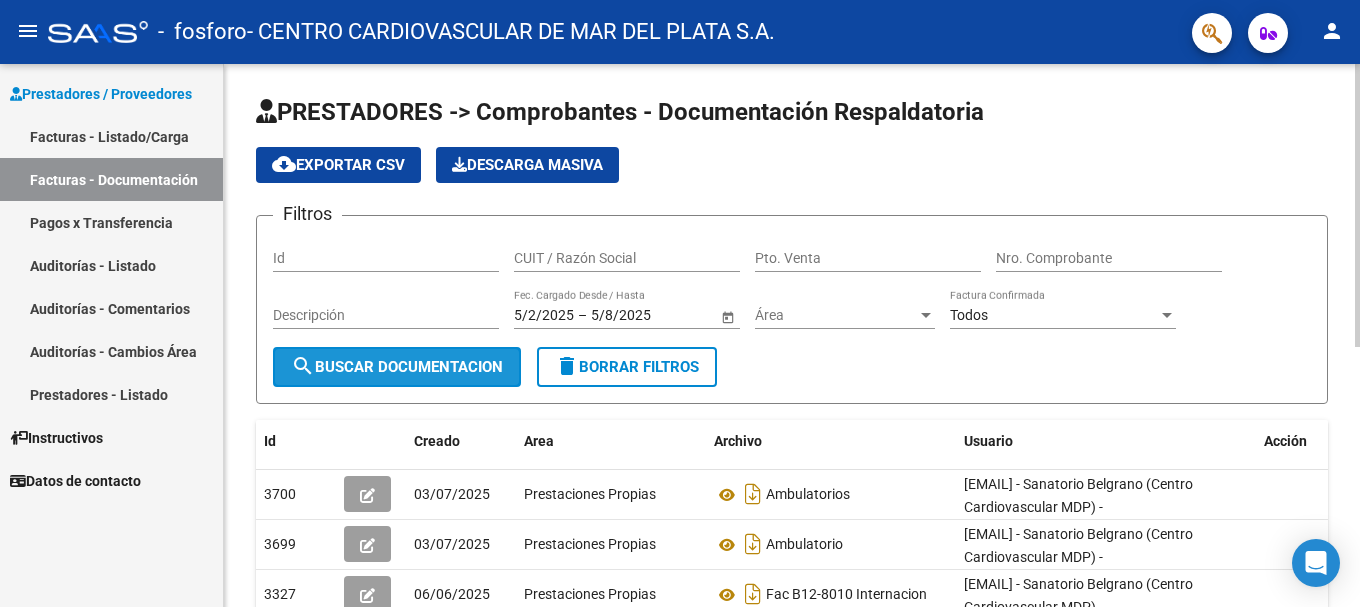 click on "search  Buscar Documentacion" 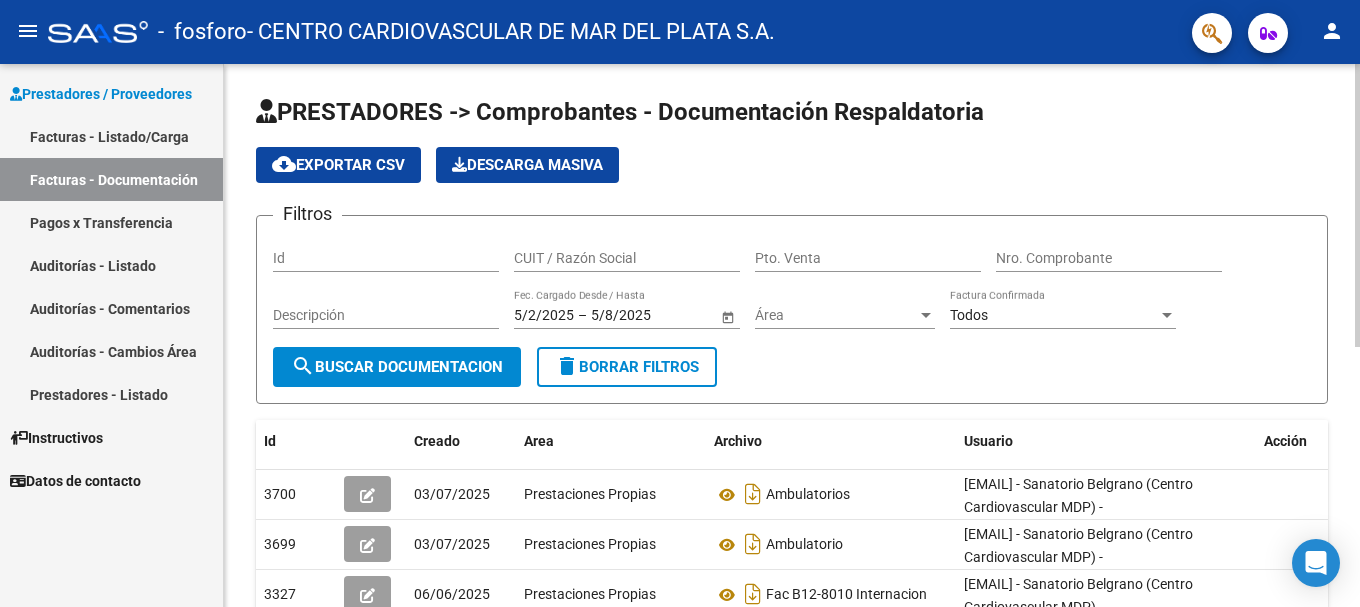 click on "cloud_download  Exportar CSV" 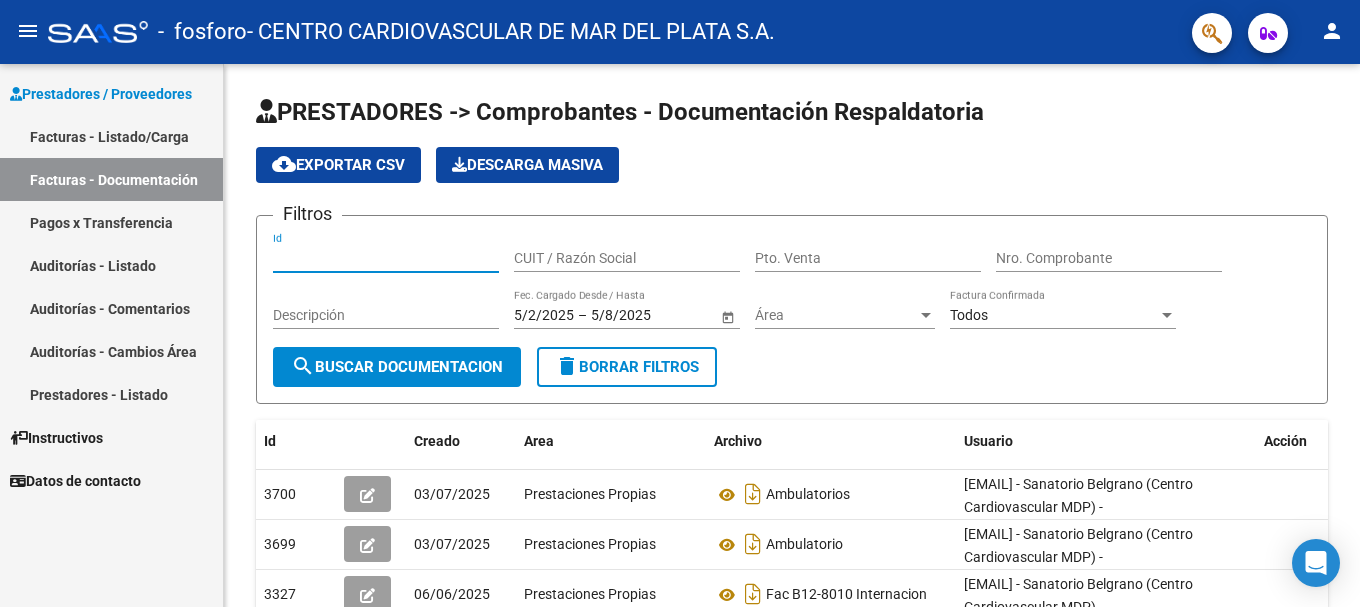 click on "Facturas - Documentación" at bounding box center (111, 179) 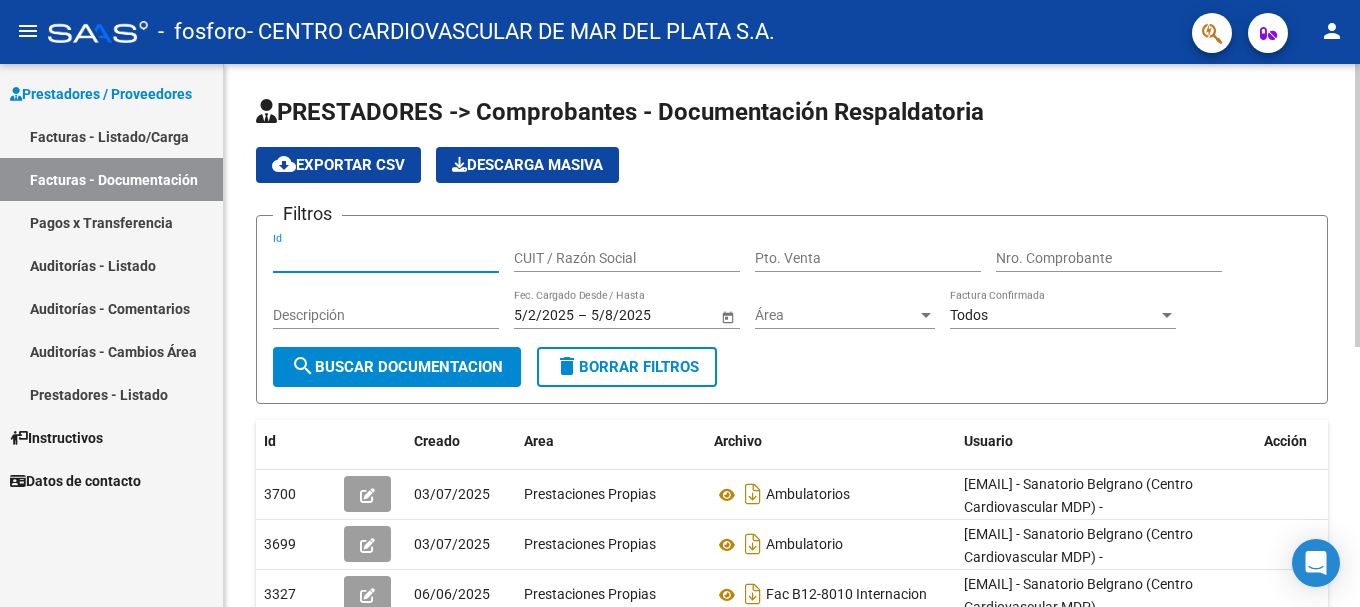 click on "Id" at bounding box center (386, 258) 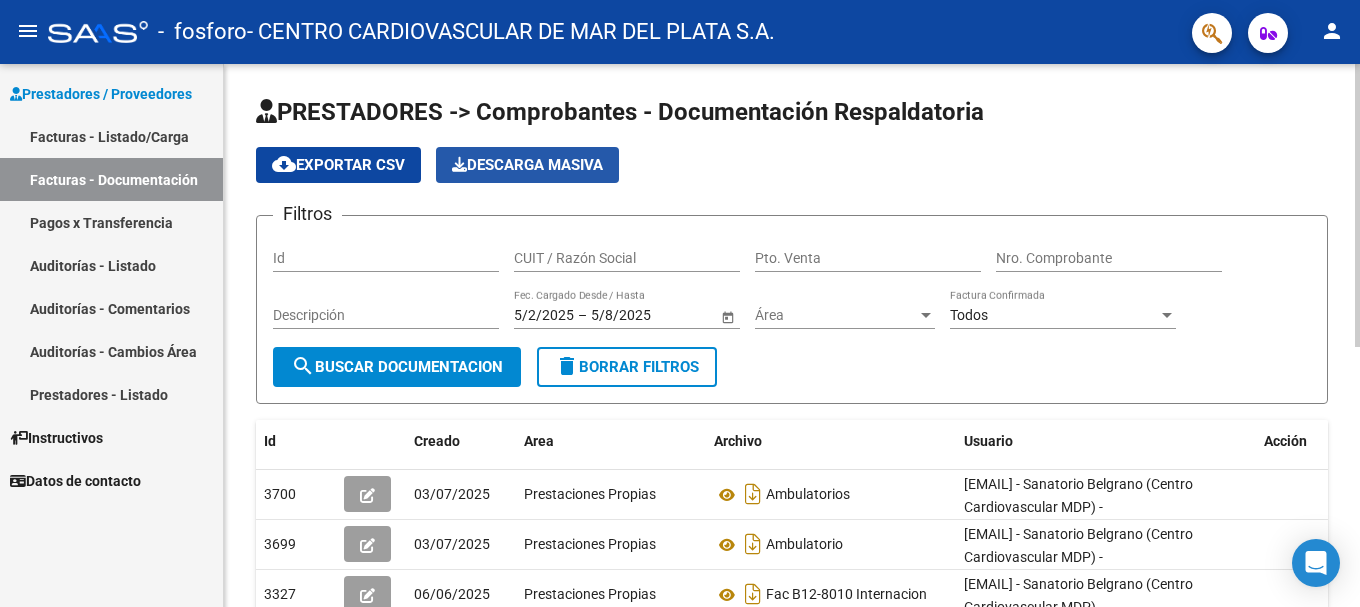 click on "Descarga Masiva" 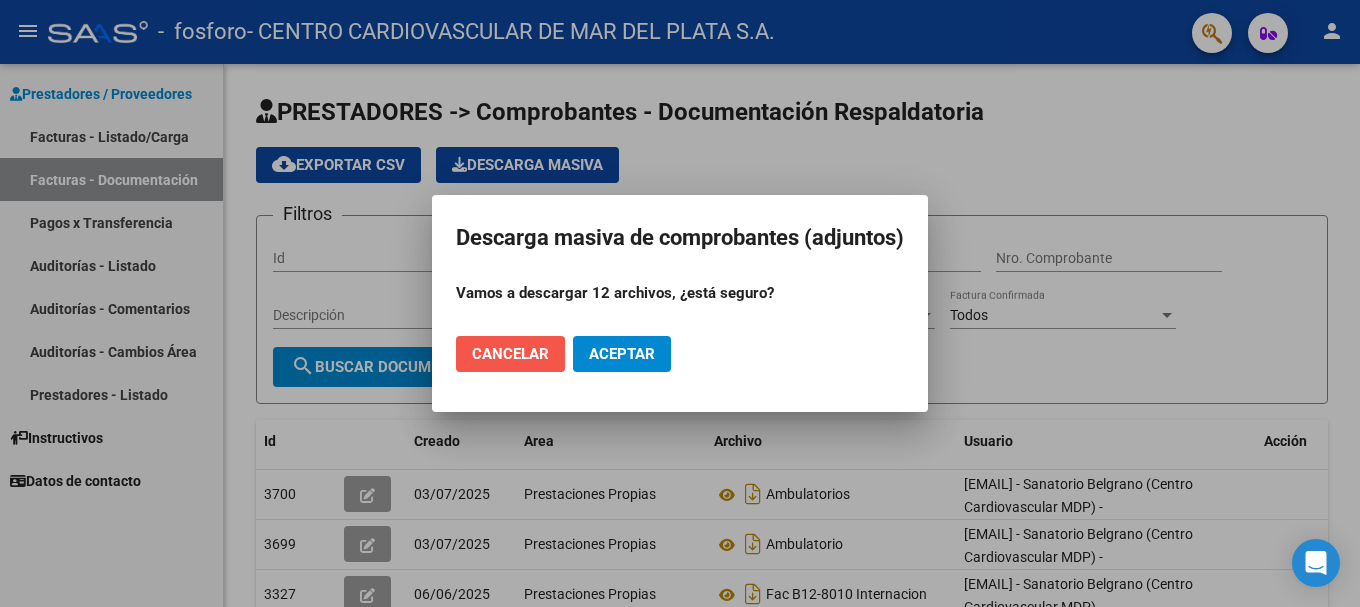 click on "Cancelar" 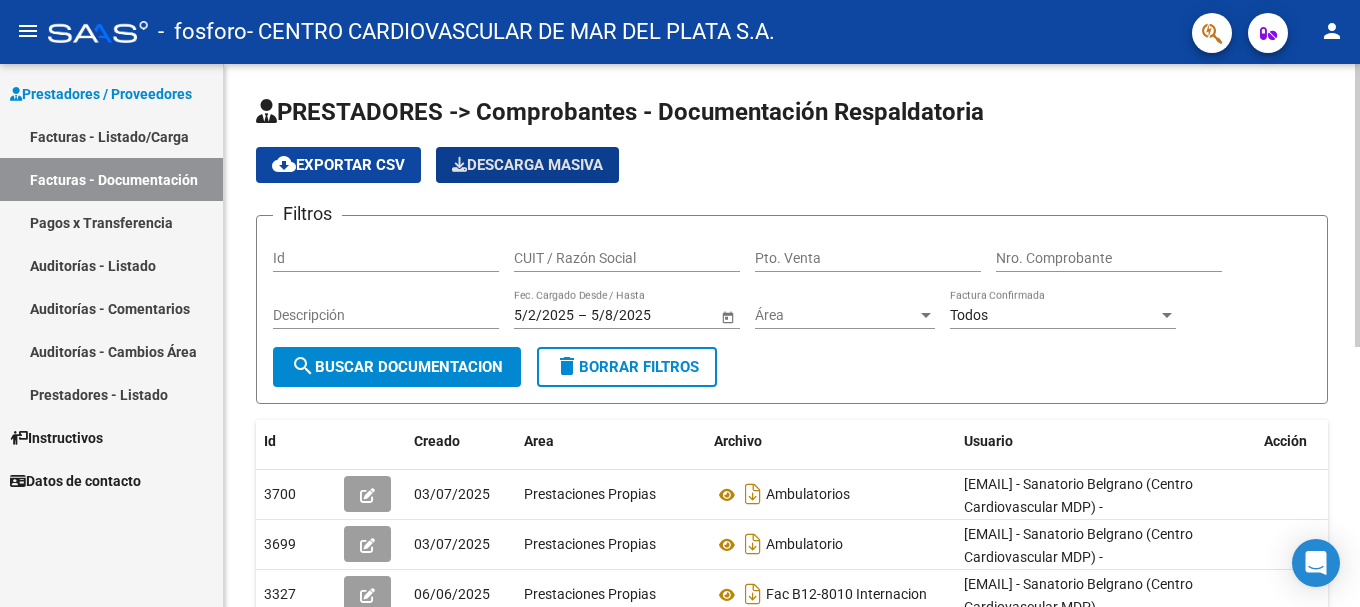click on "cloud_download  Exportar CSV" 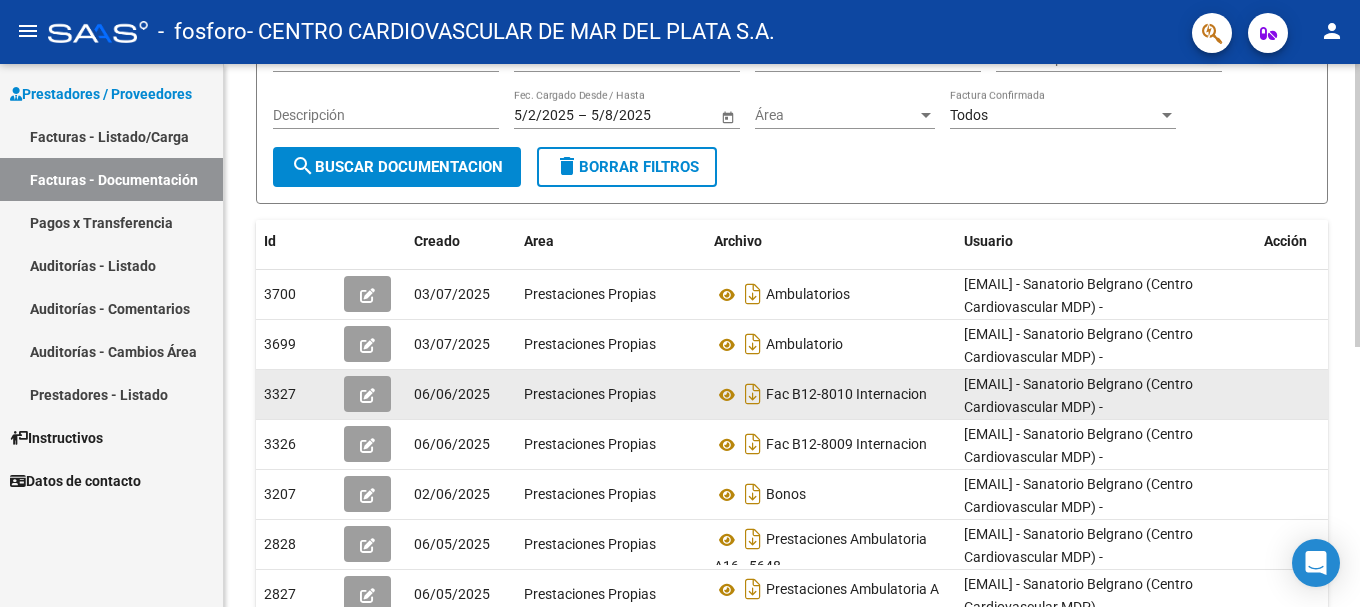 scroll, scrollTop: 0, scrollLeft: 0, axis: both 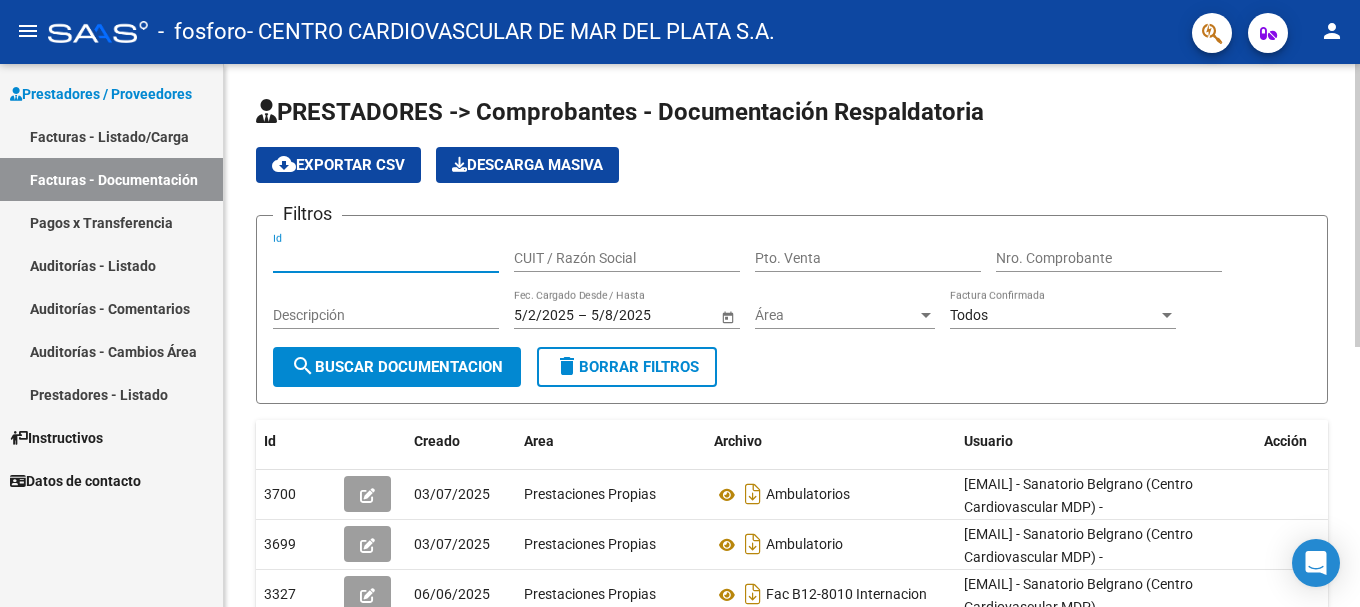 click on "Id" at bounding box center [386, 258] 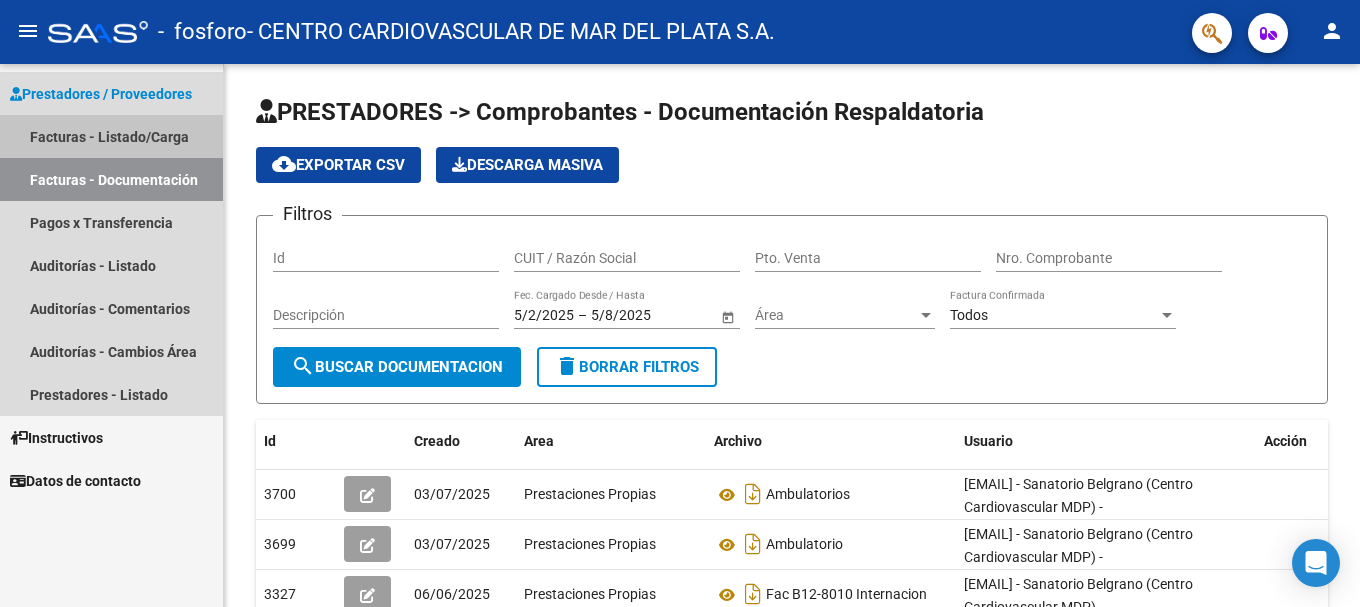 click on "Facturas - Listado/Carga" at bounding box center (111, 136) 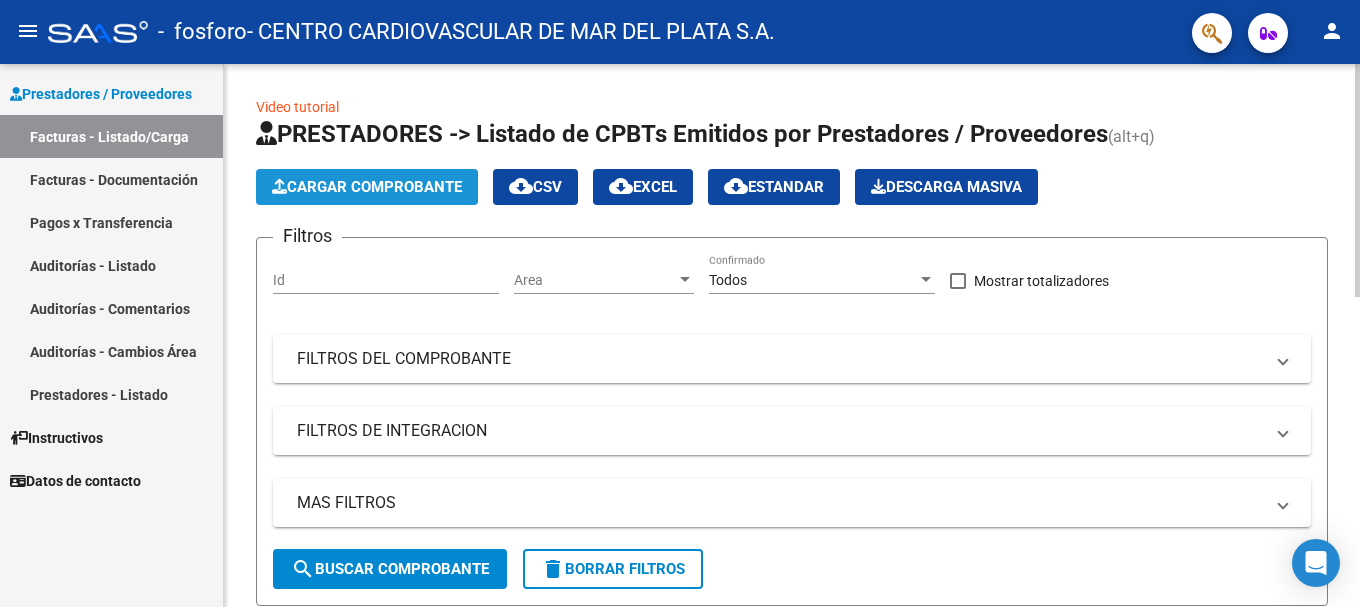 click on "Cargar Comprobante" 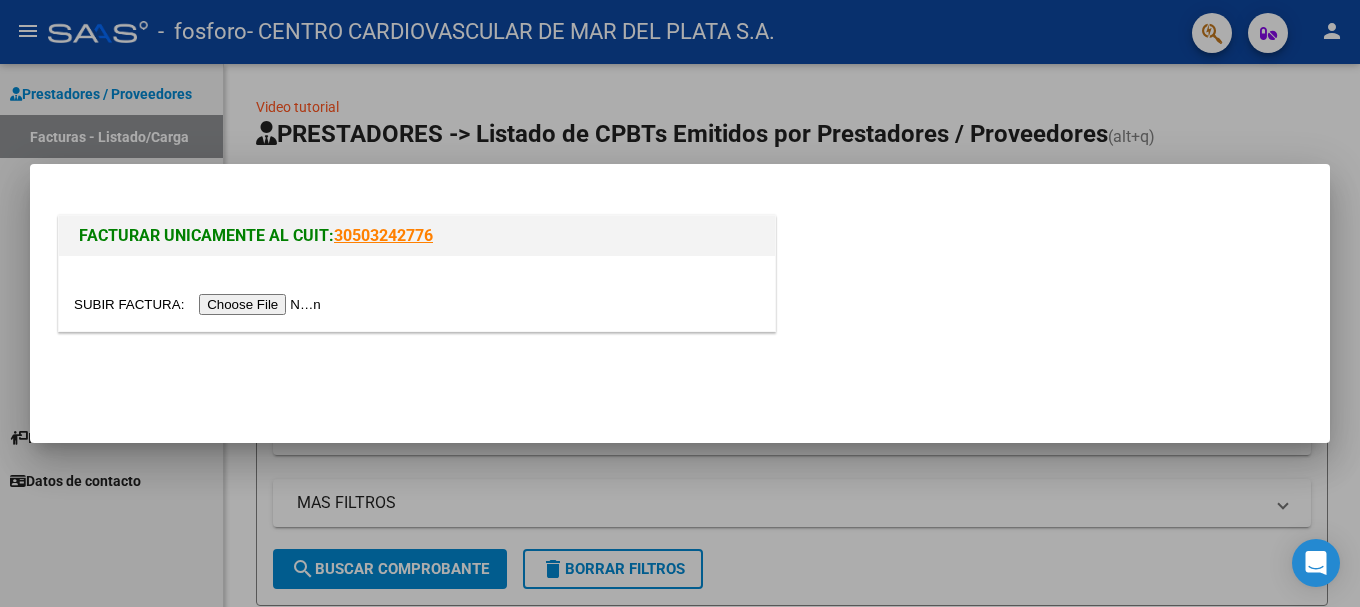 click at bounding box center [200, 304] 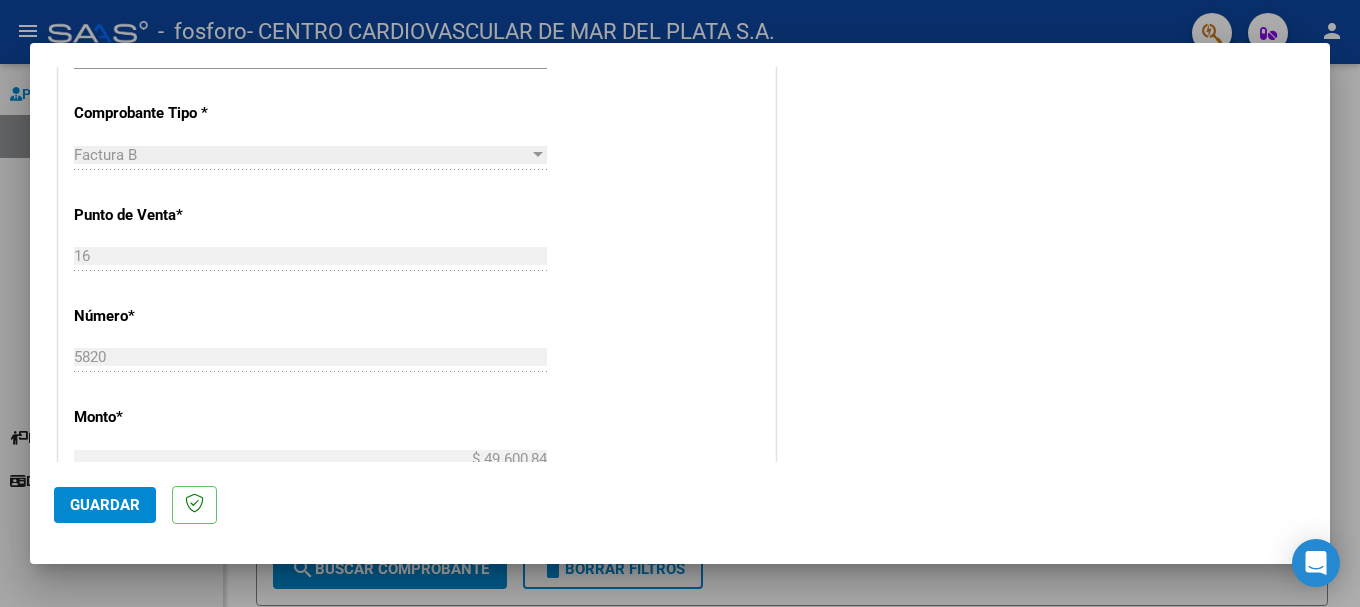 scroll, scrollTop: 300, scrollLeft: 0, axis: vertical 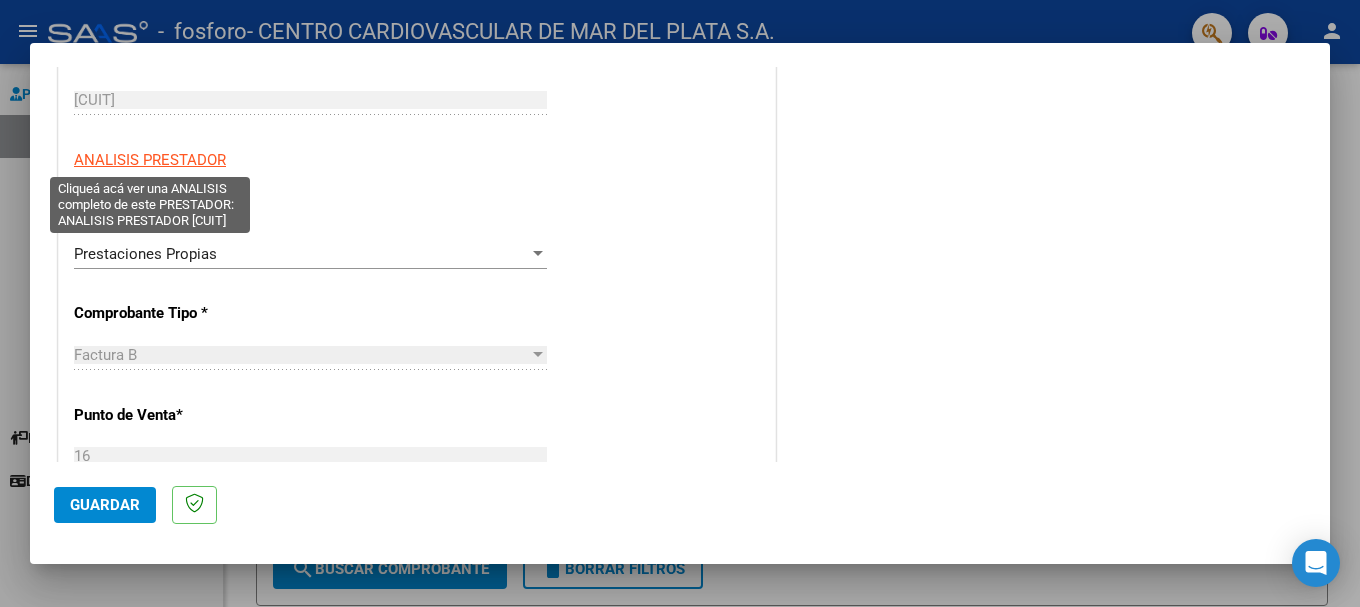 click on "ANALISIS PRESTADOR" at bounding box center [150, 160] 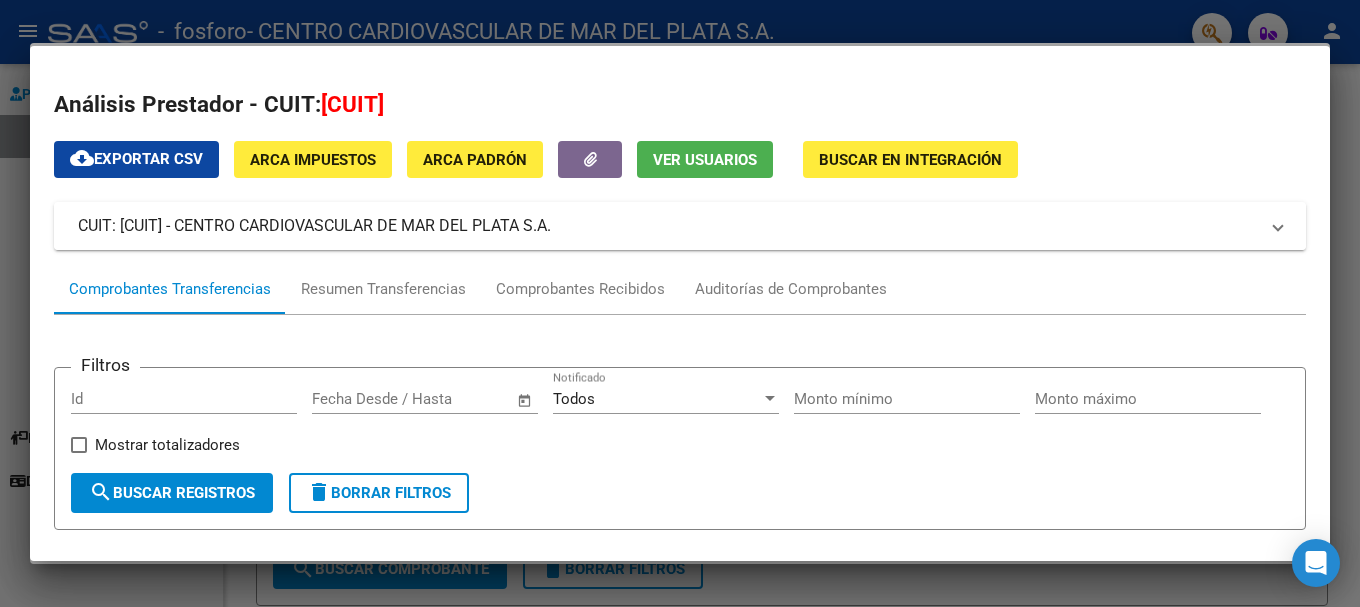 click at bounding box center [1278, 226] 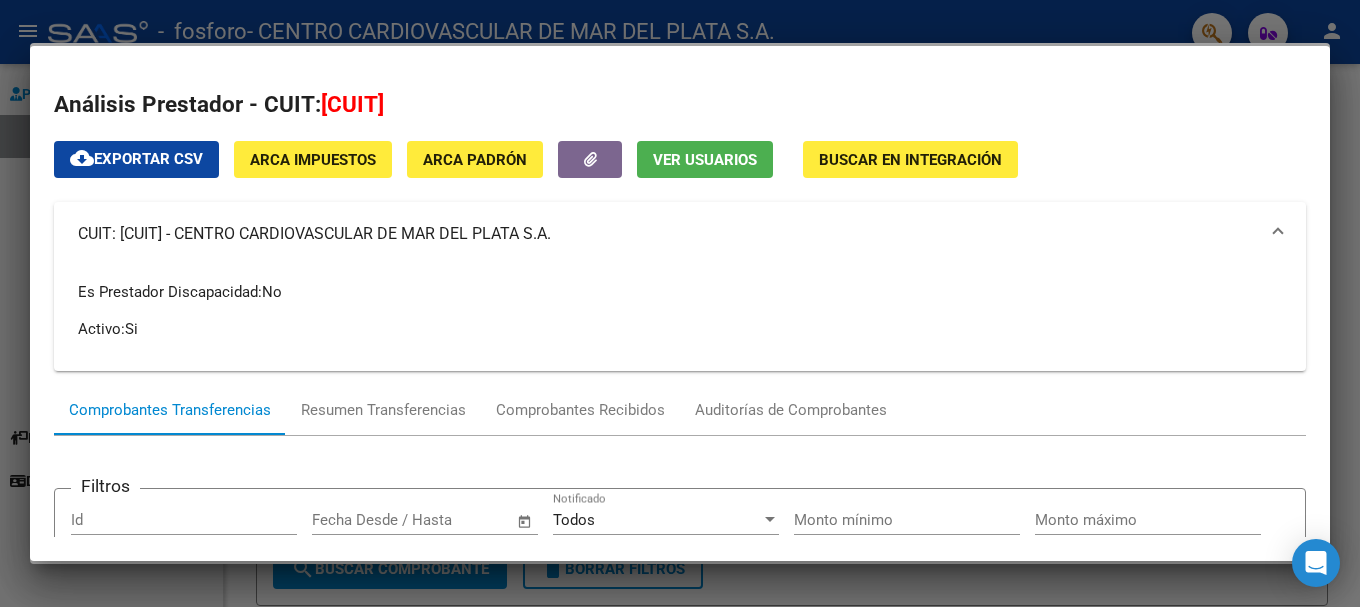 click at bounding box center (680, 303) 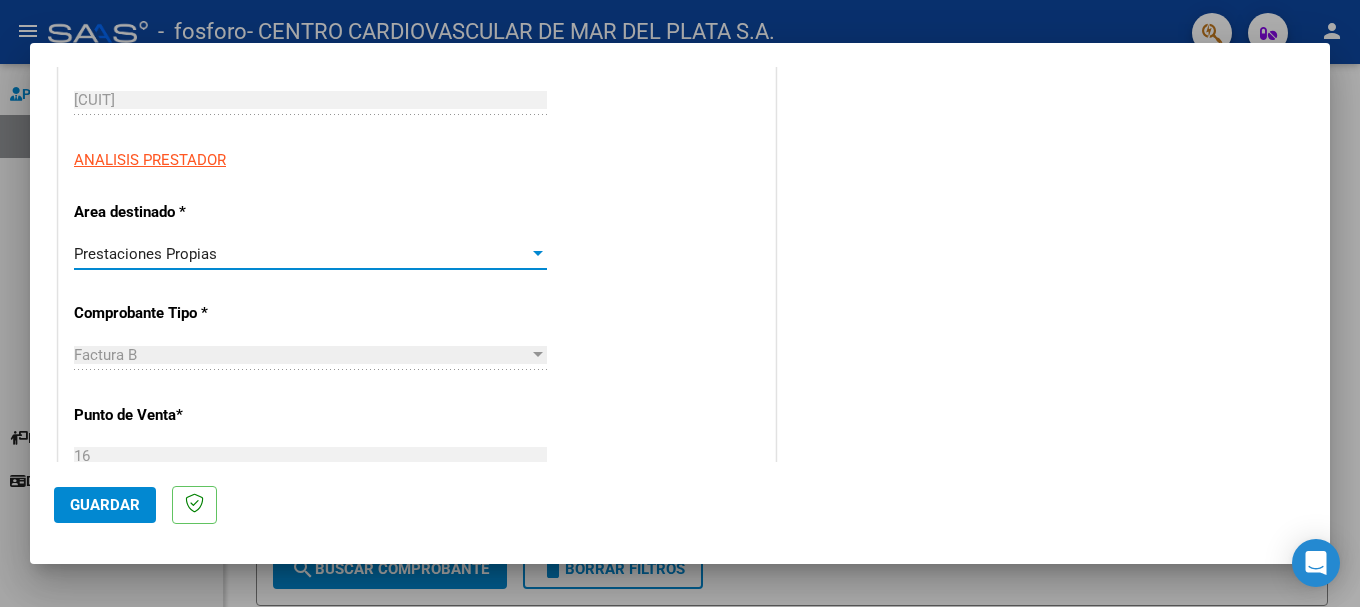 click on "Prestaciones Propias" at bounding box center (145, 254) 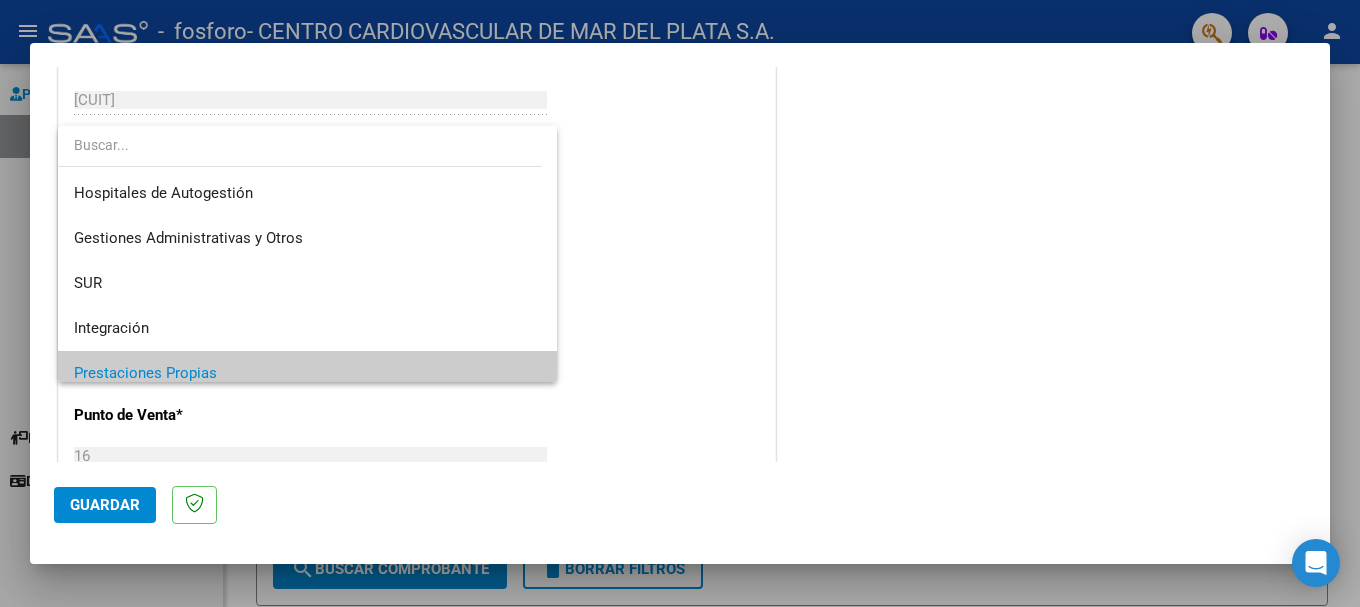 scroll, scrollTop: 120, scrollLeft: 0, axis: vertical 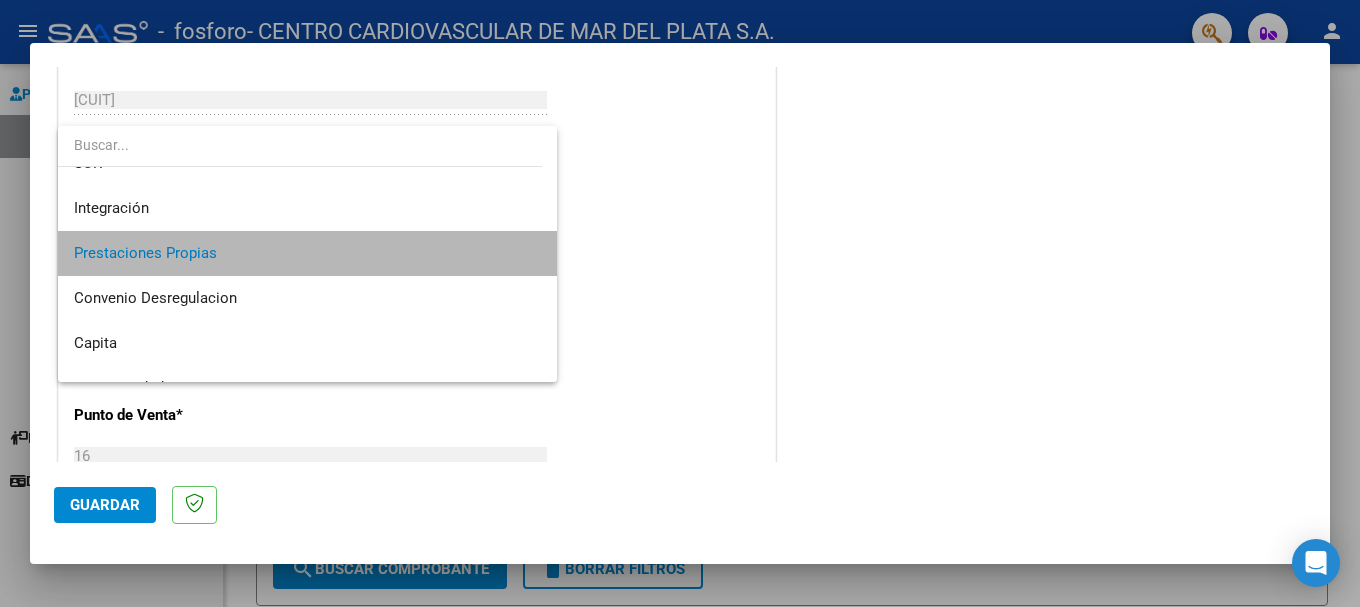 click on "Prestaciones Propias" at bounding box center [307, 253] 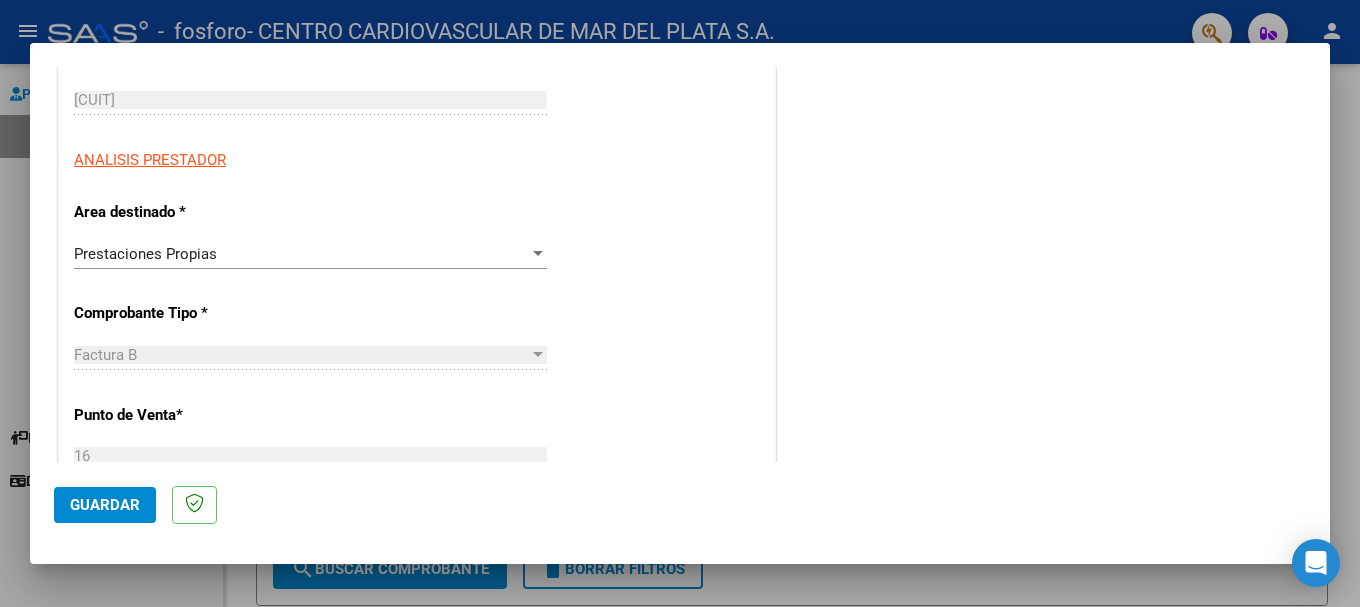 click on "Factura B" at bounding box center [301, 355] 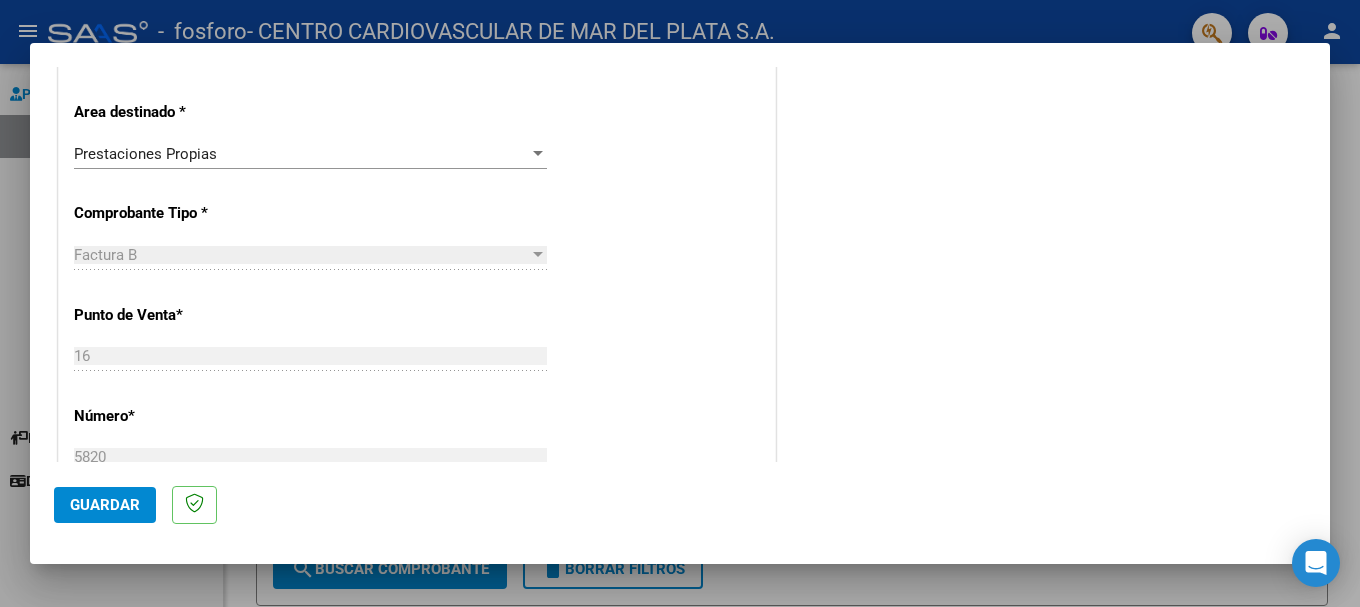 scroll, scrollTop: 500, scrollLeft: 0, axis: vertical 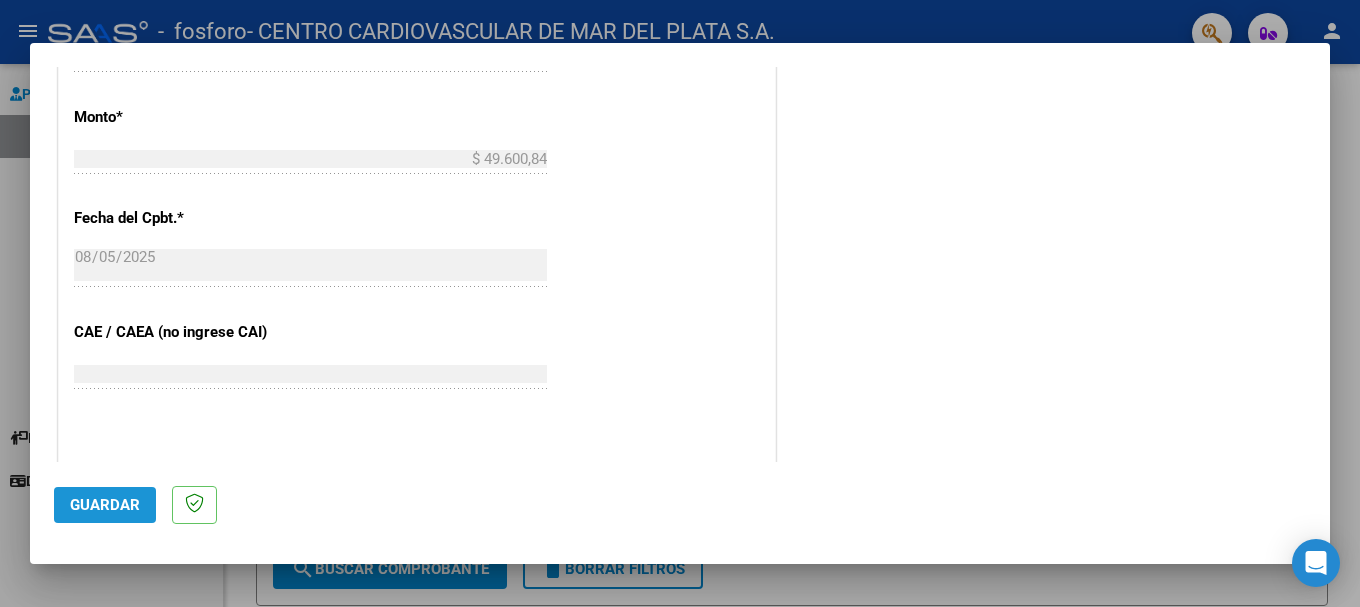 click on "Guardar" 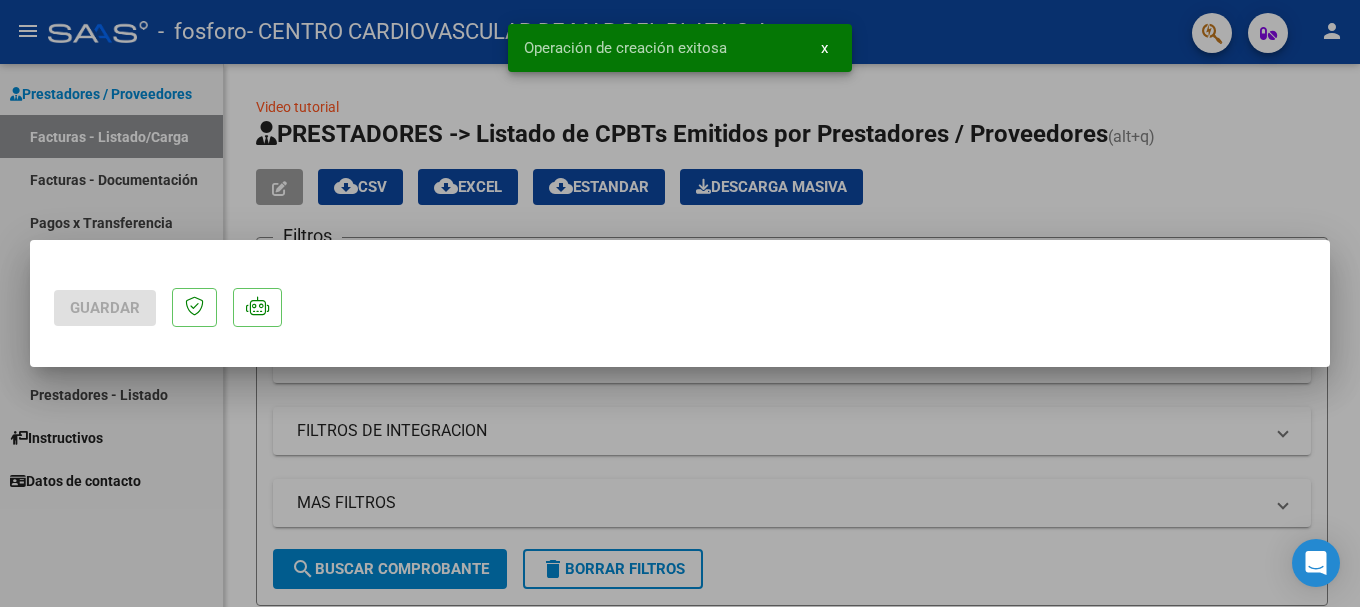 scroll, scrollTop: 0, scrollLeft: 0, axis: both 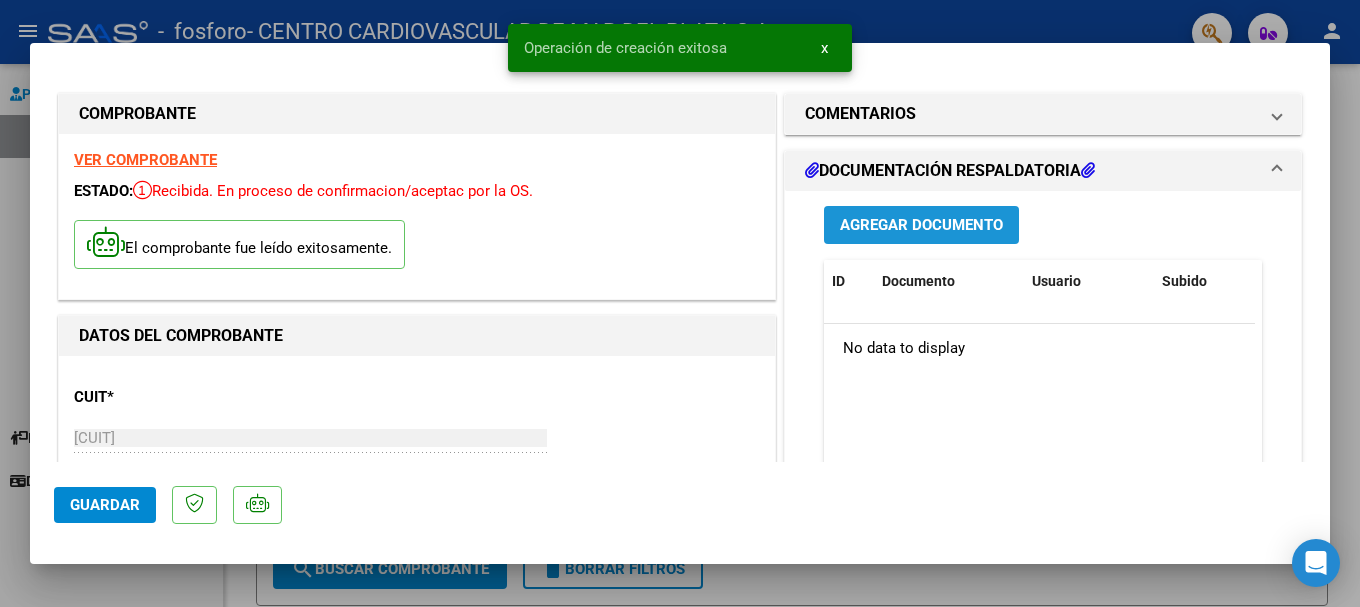 click on "Agregar Documento" at bounding box center (921, 226) 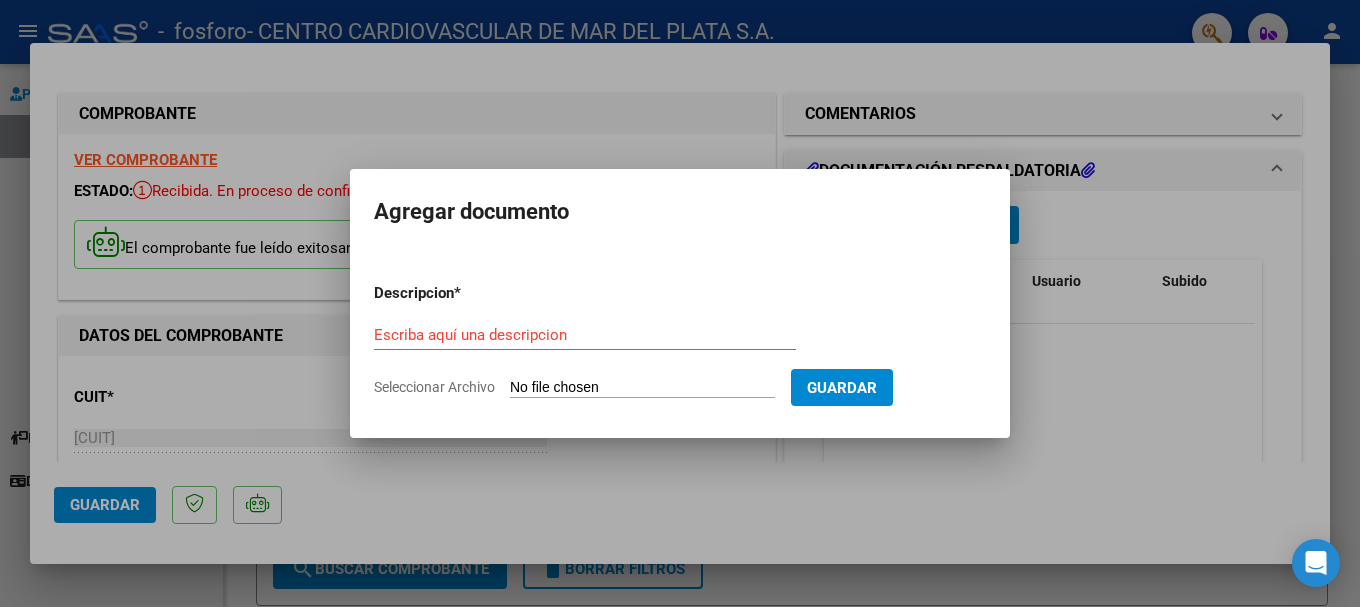 click on "Seleccionar Archivo" at bounding box center (642, 388) 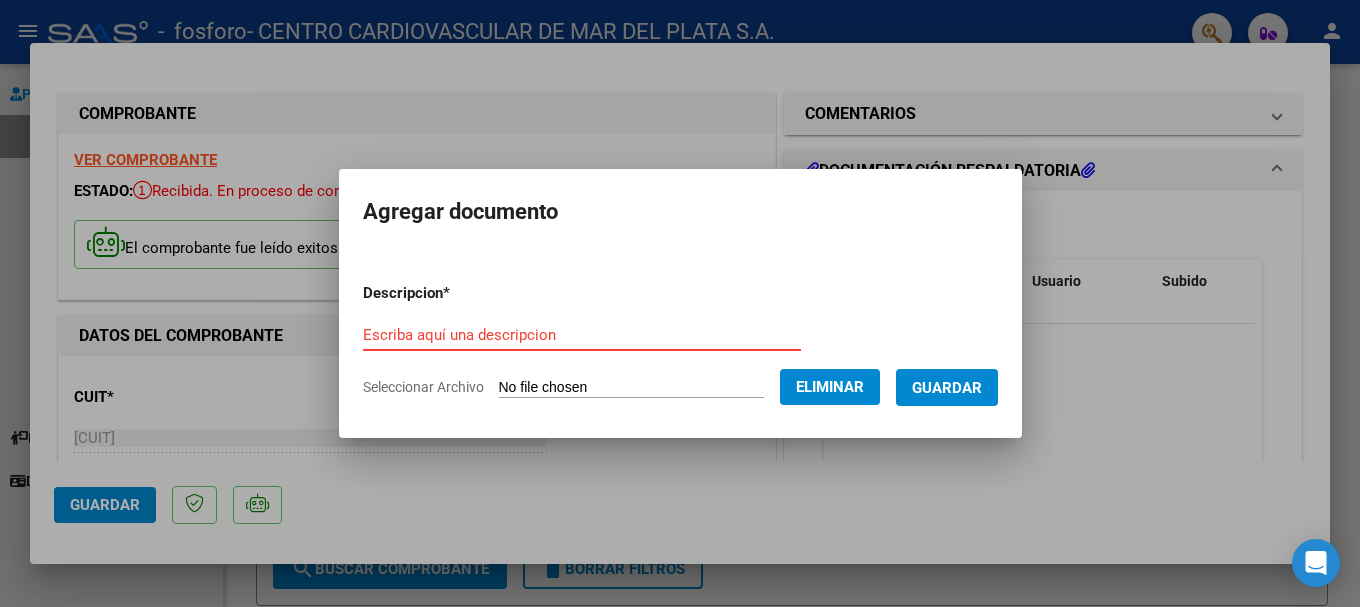 click on "Escriba aquí una descripcion" at bounding box center (582, 335) 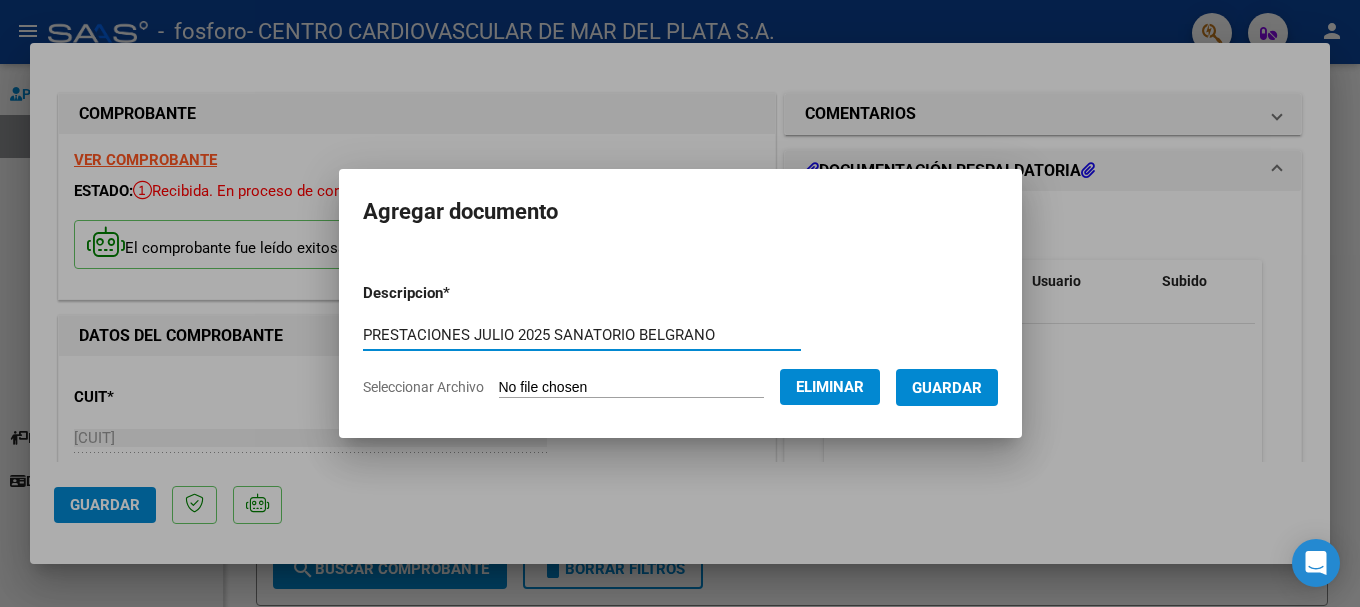 type on "PRESTACIONES JULIO 2025 SANATORIO BELGRANO" 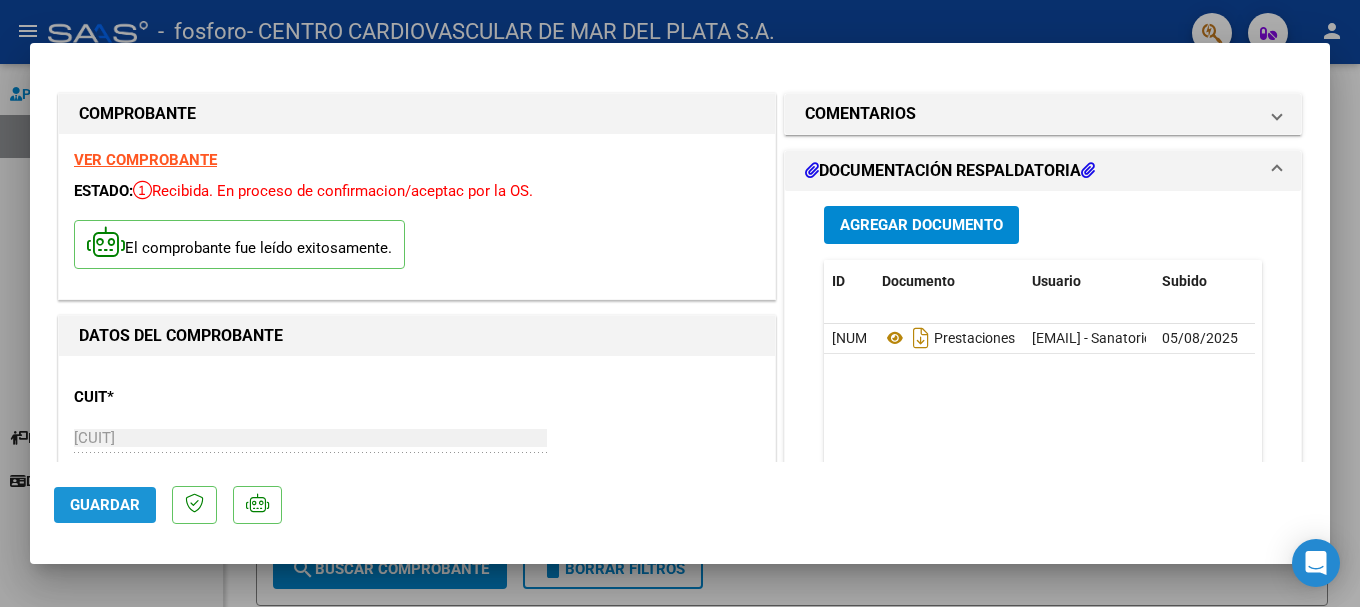 click on "Guardar" 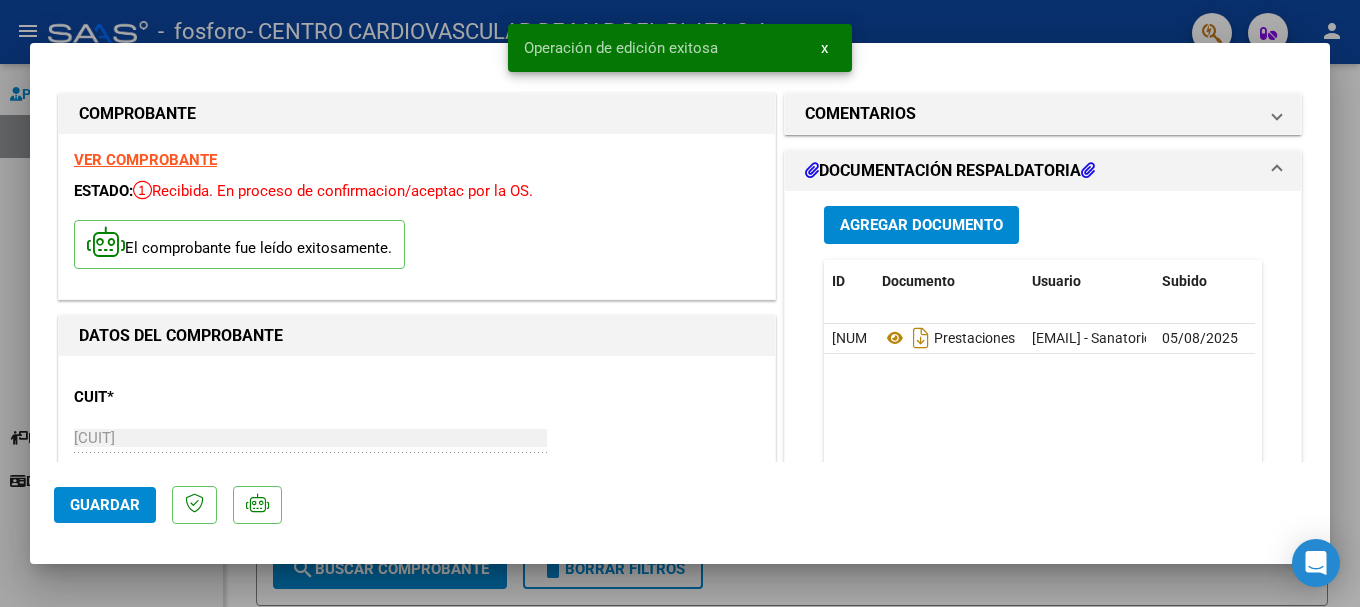 click on "x" at bounding box center (824, 48) 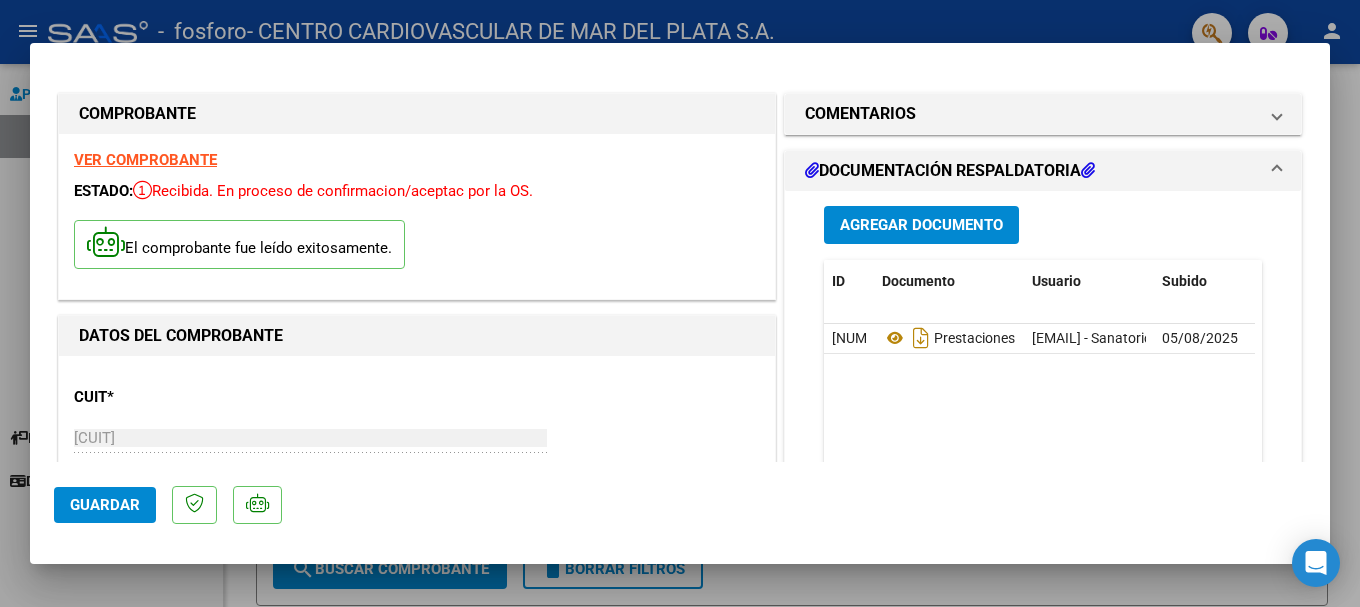click at bounding box center (680, 303) 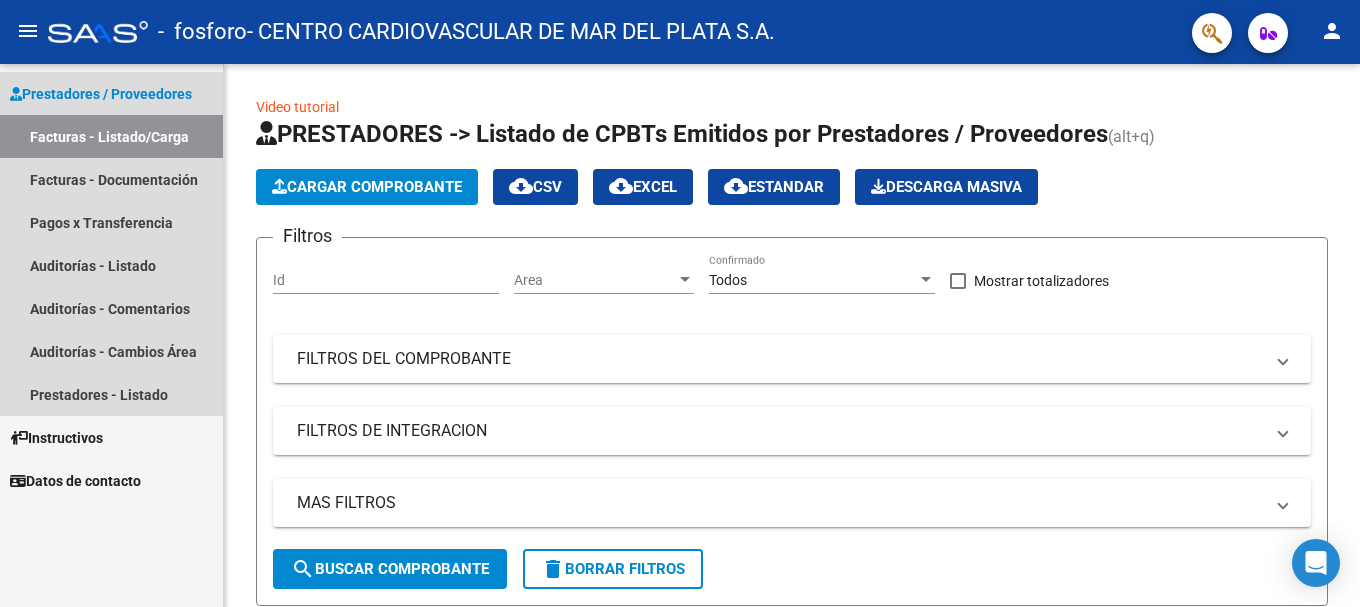 click on "Facturas - Listado/Carga" at bounding box center (111, 136) 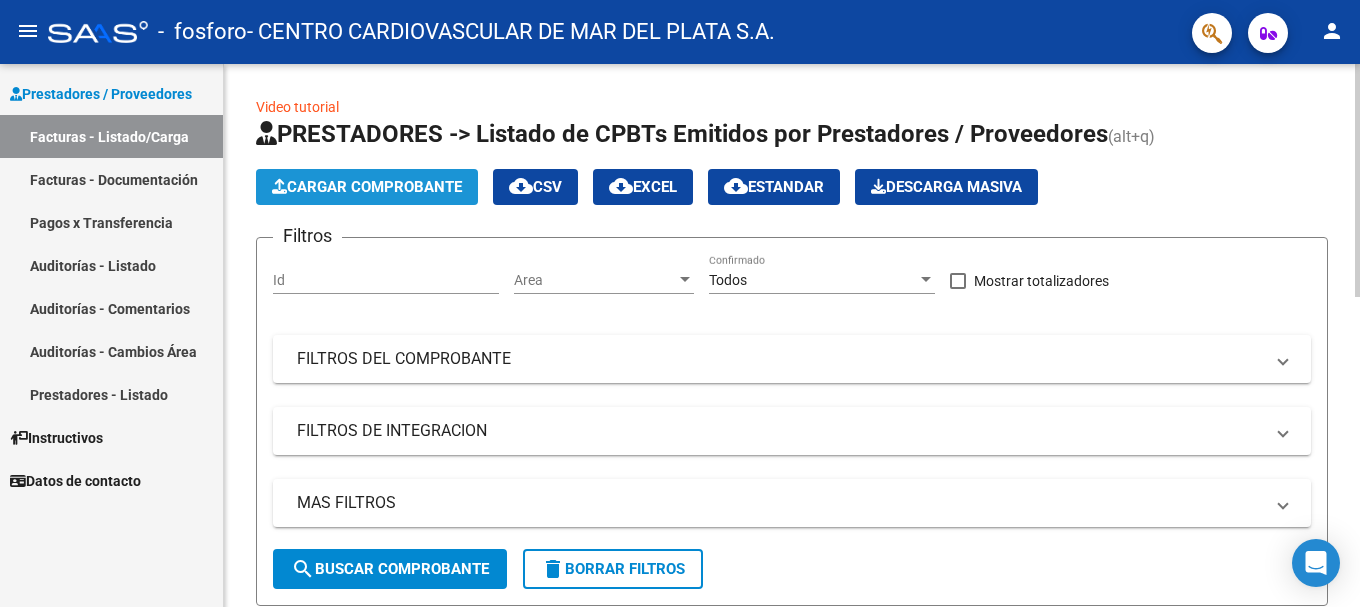 click on "Cargar Comprobante" 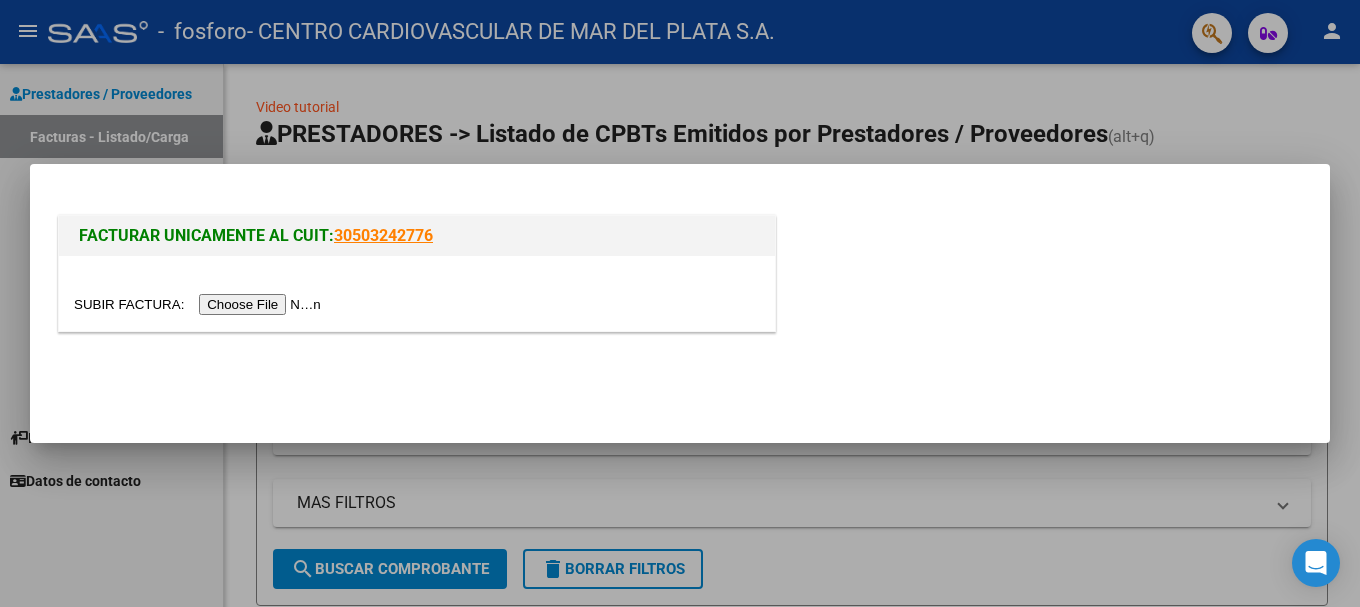 click at bounding box center (200, 304) 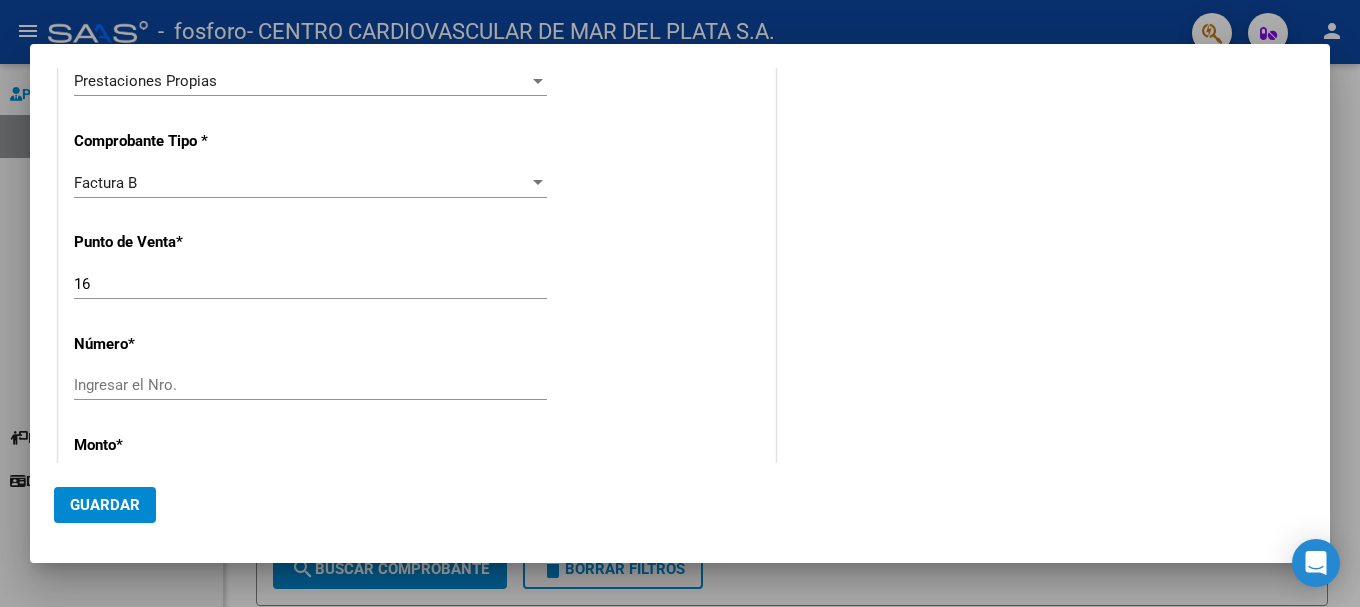 scroll, scrollTop: 500, scrollLeft: 0, axis: vertical 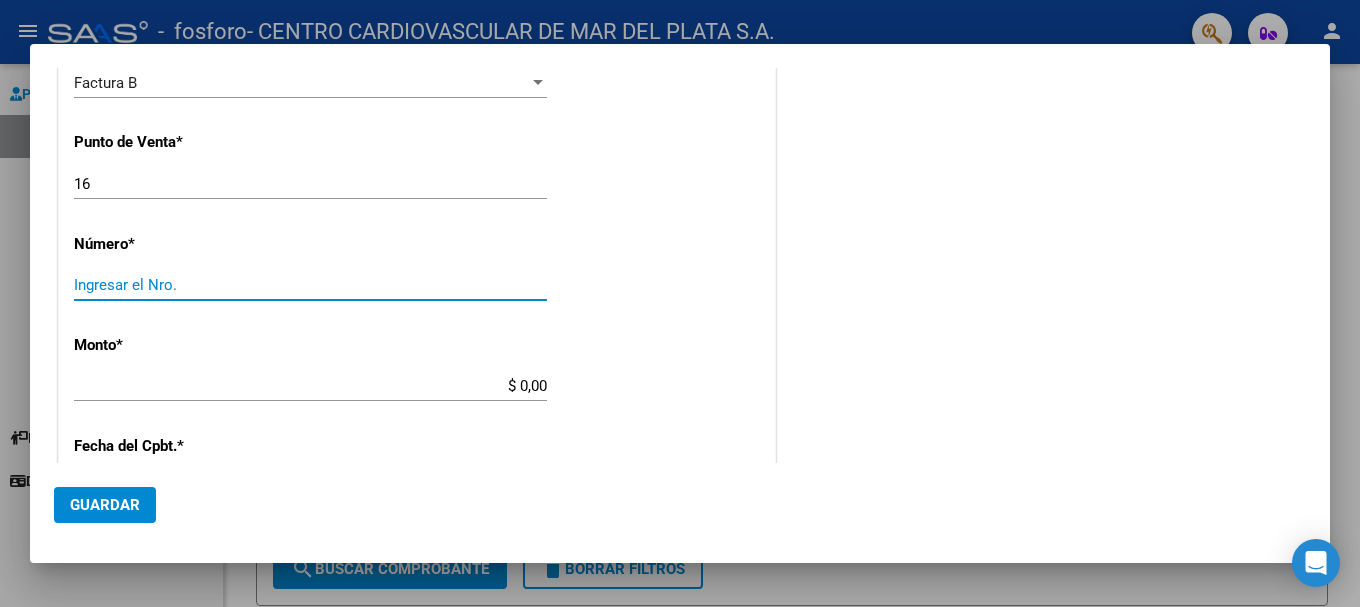 click on "Ingresar el Nro." at bounding box center [310, 285] 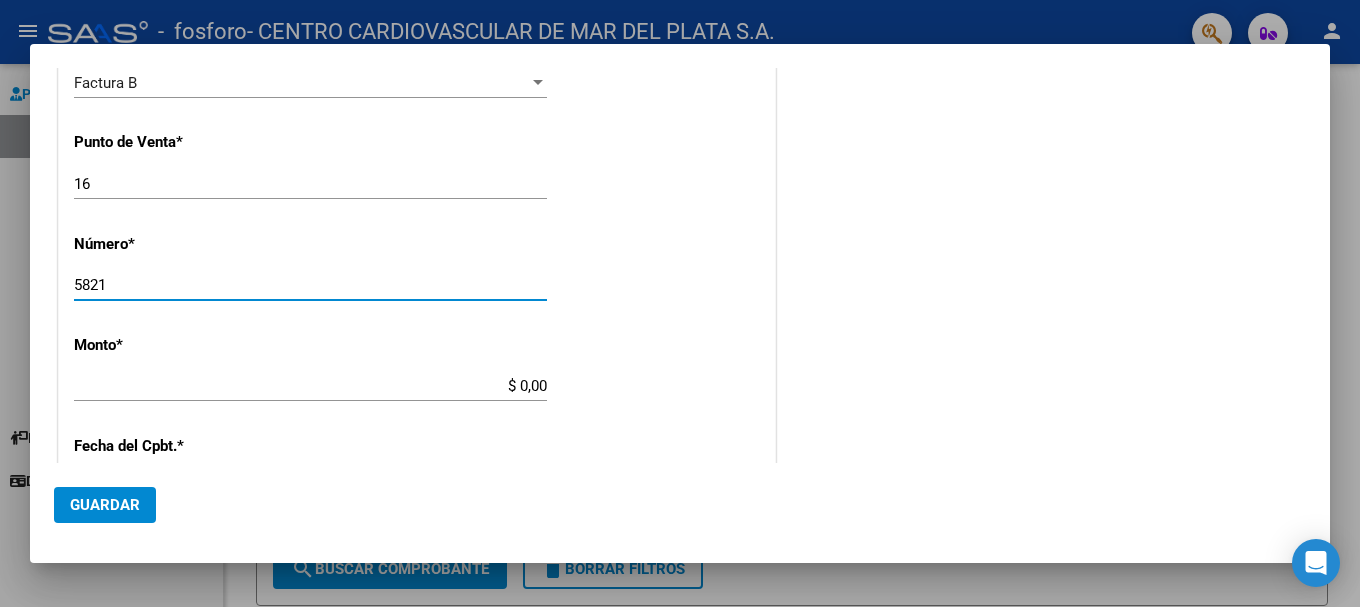 type on "5821" 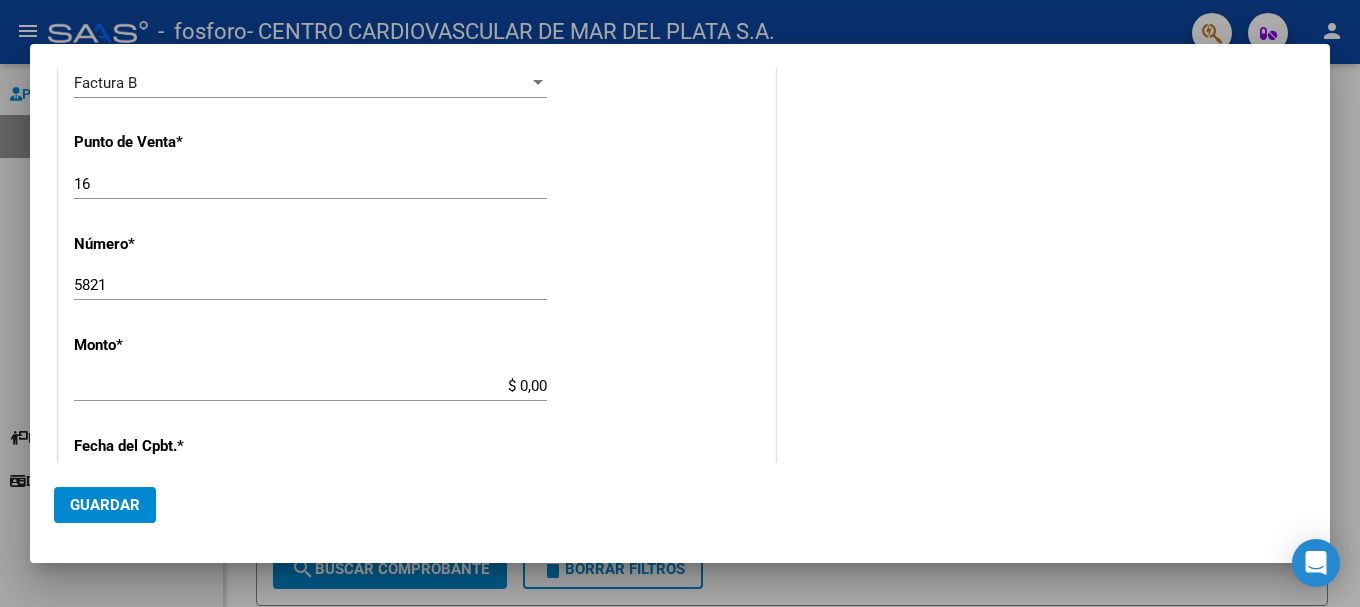 scroll, scrollTop: 612, scrollLeft: 0, axis: vertical 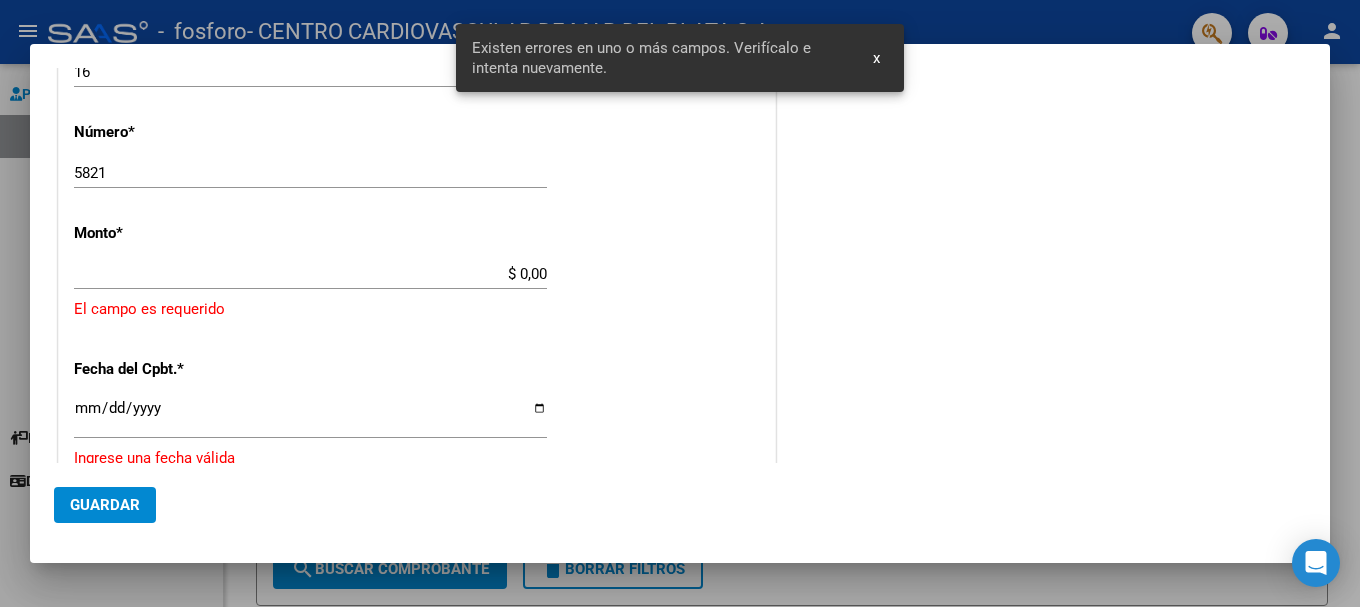 drag, startPoint x: 547, startPoint y: 381, endPoint x: 506, endPoint y: 380, distance: 41.01219 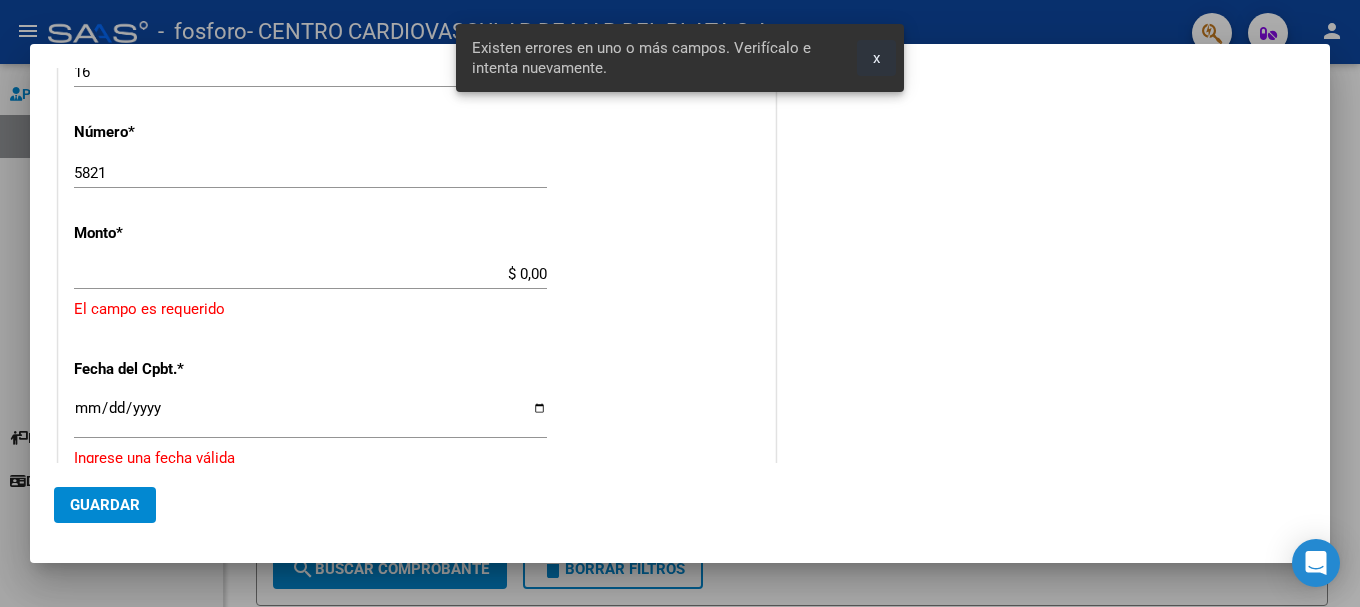 click on "x" at bounding box center [876, 58] 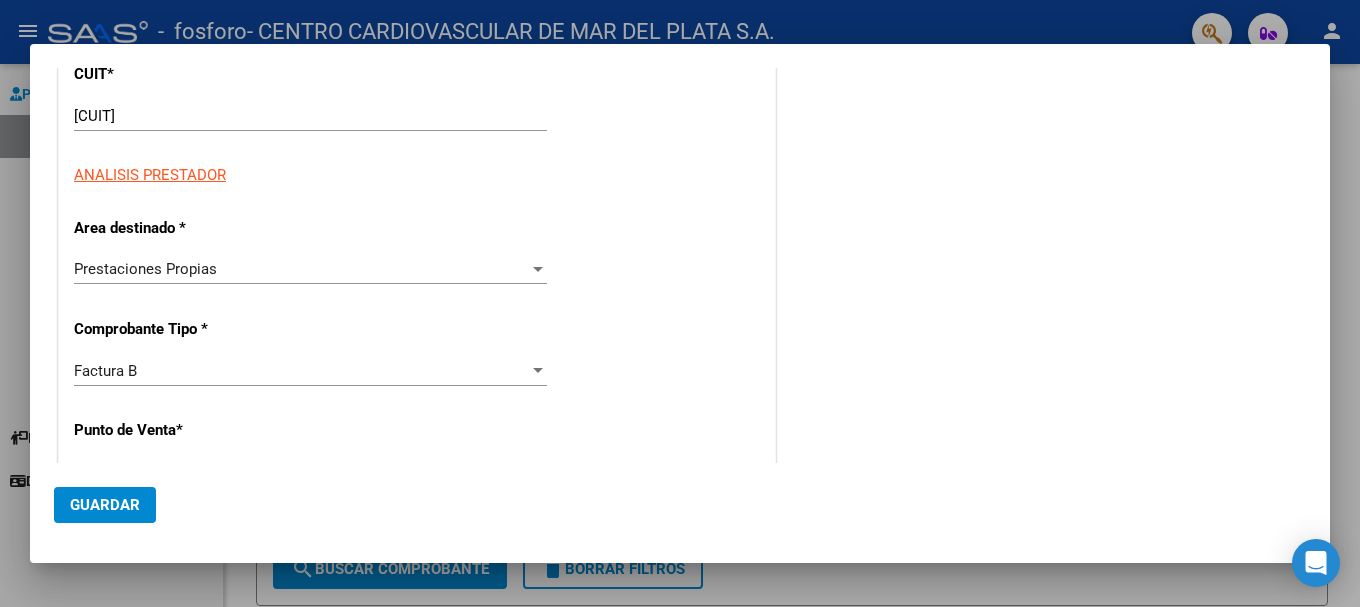 scroll, scrollTop: 0, scrollLeft: 0, axis: both 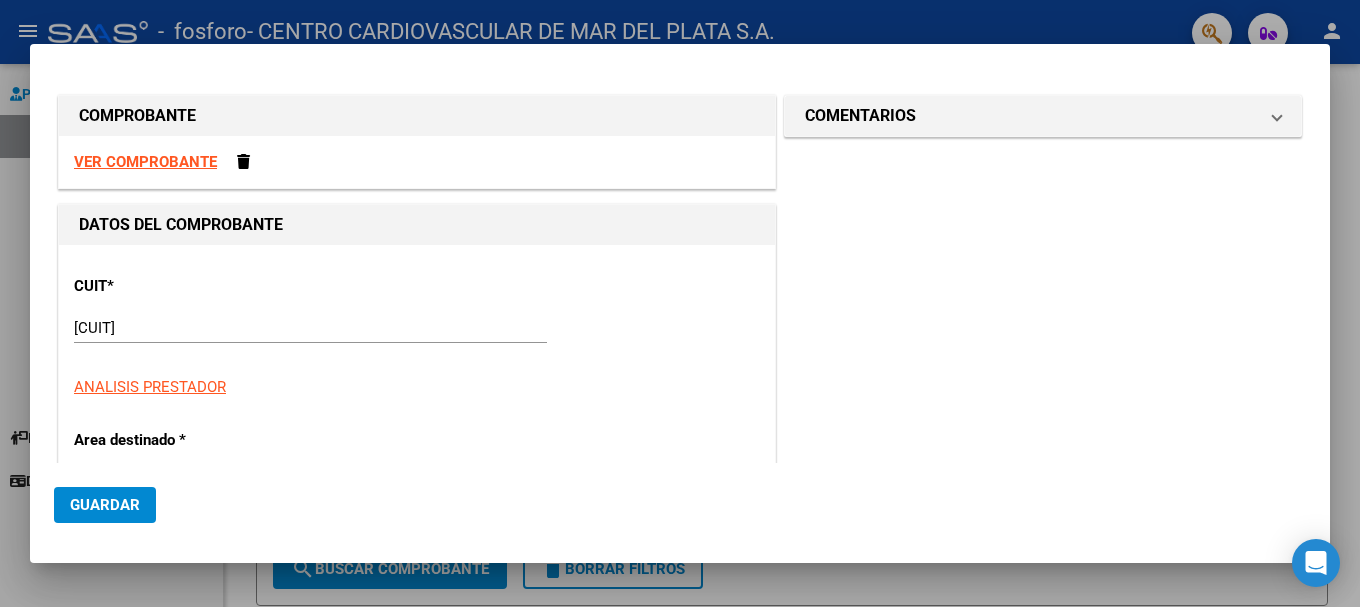 click on "VER COMPROBANTE" at bounding box center (145, 162) 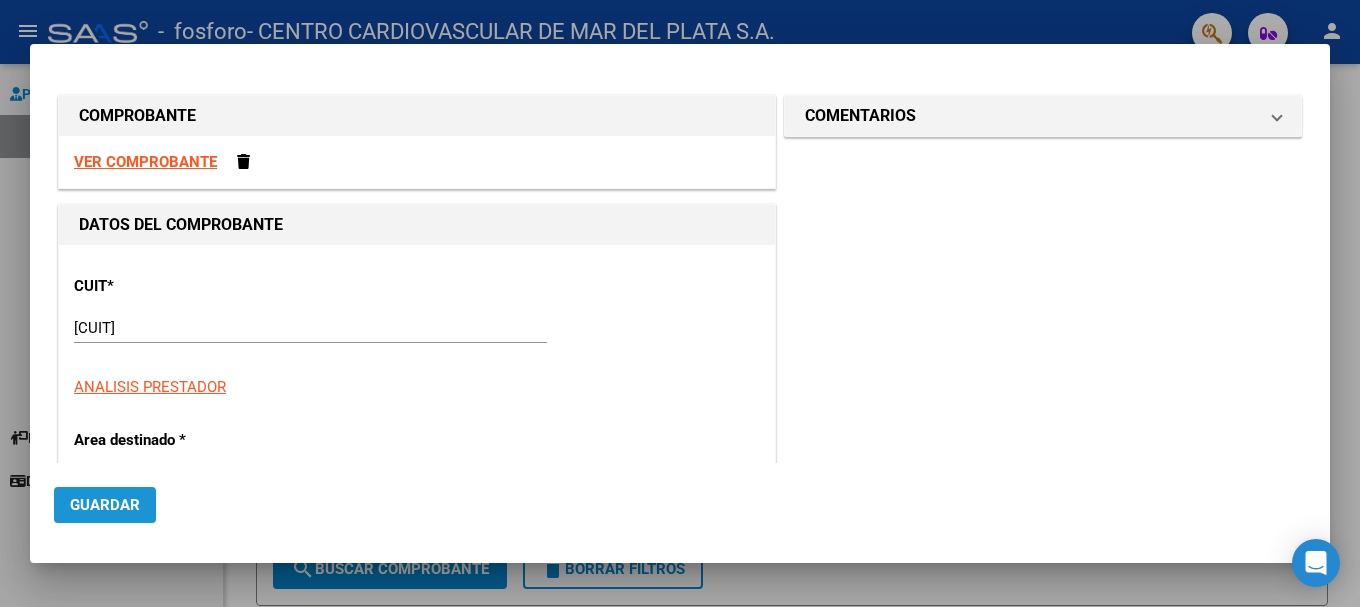 click on "Guardar" 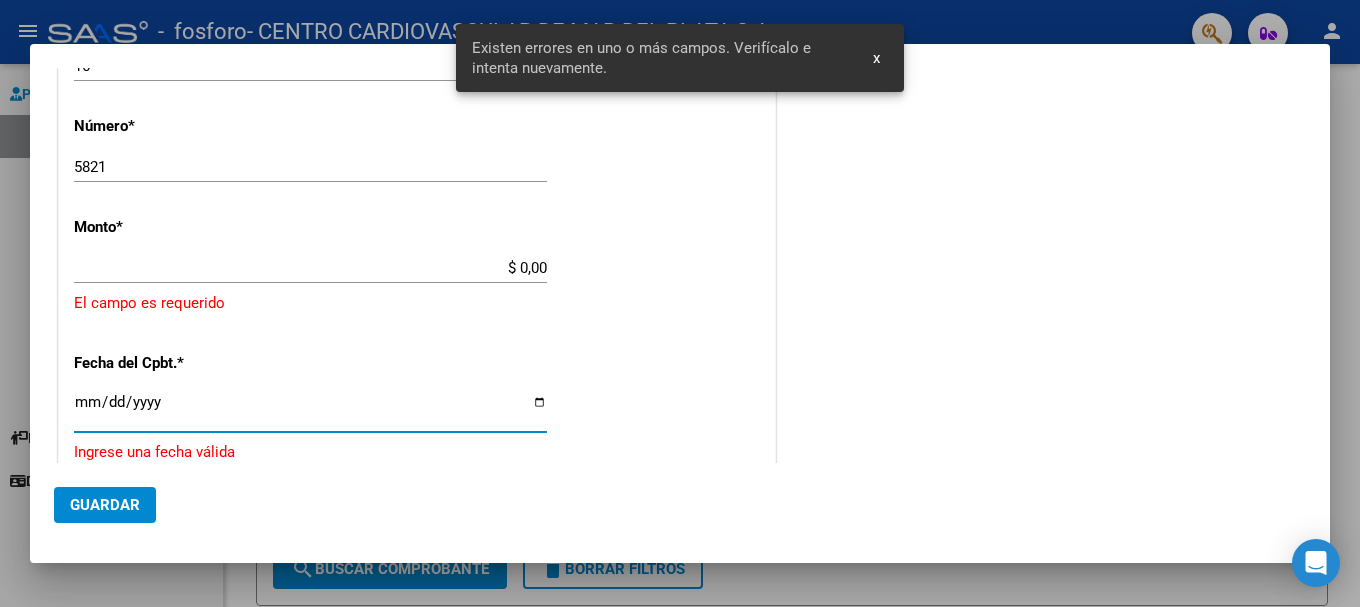 click on "Ingresar la fecha" at bounding box center (310, 410) 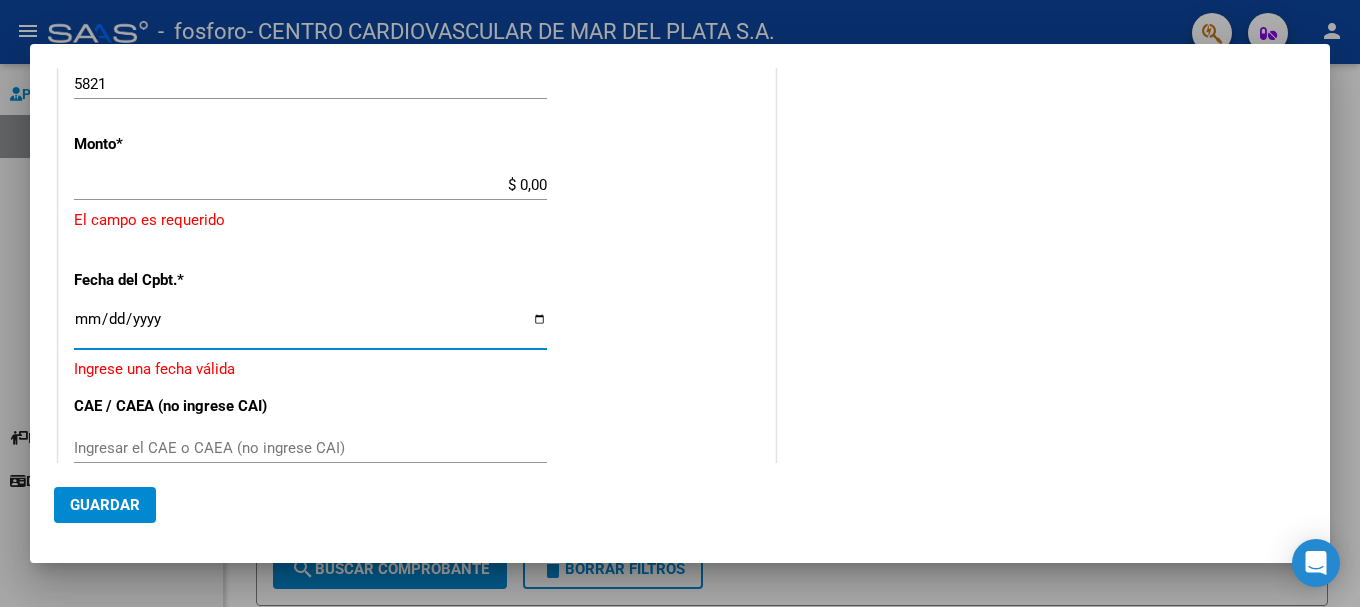 scroll, scrollTop: 601, scrollLeft: 0, axis: vertical 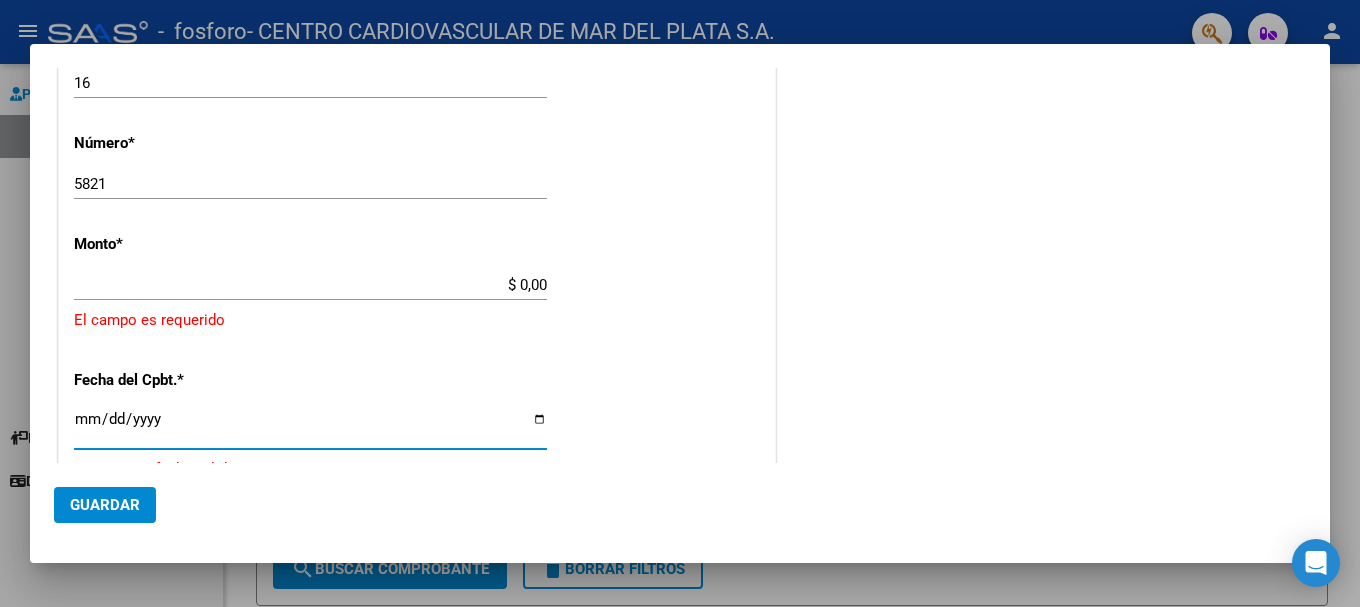 click on "Ingresar la fecha" at bounding box center [310, 427] 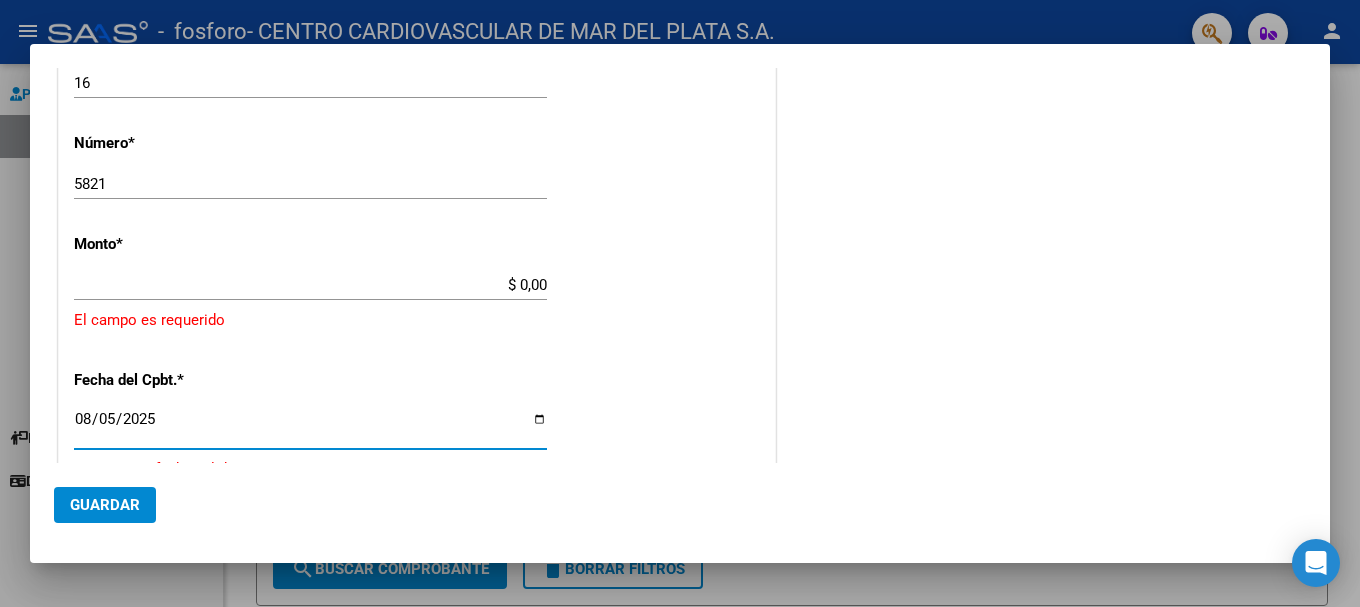 type on "2025-08-05" 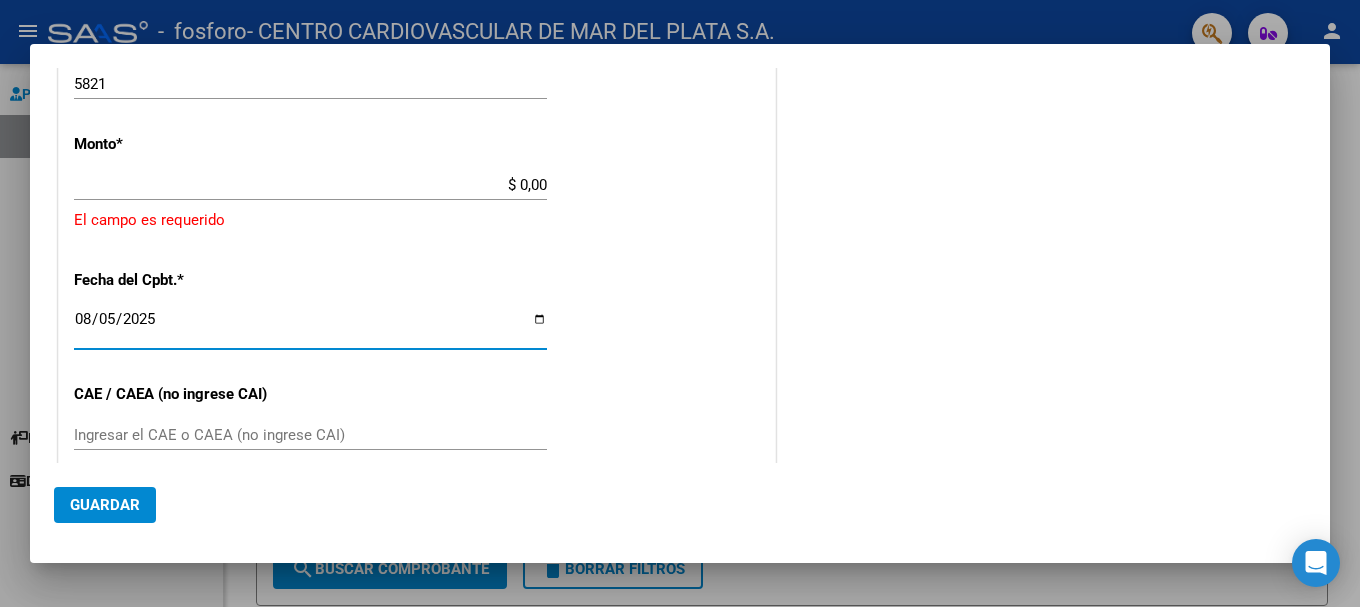 scroll, scrollTop: 801, scrollLeft: 0, axis: vertical 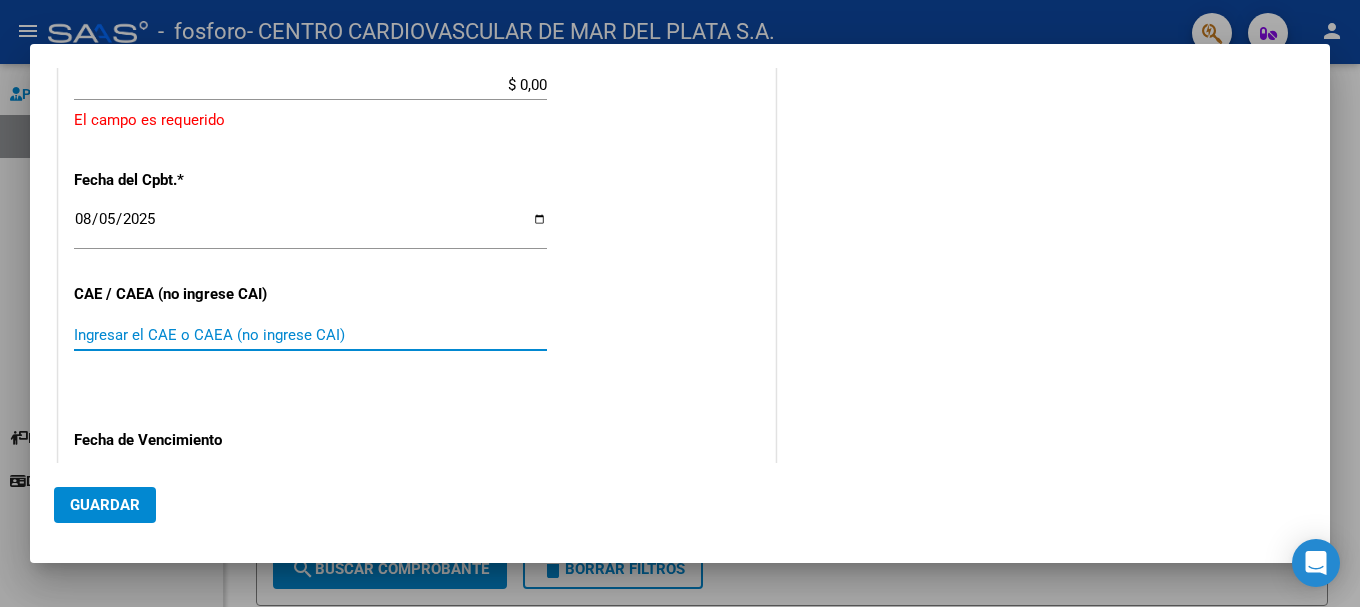 click on "Ingresar el CAE o CAEA (no ingrese CAI)" at bounding box center [310, 335] 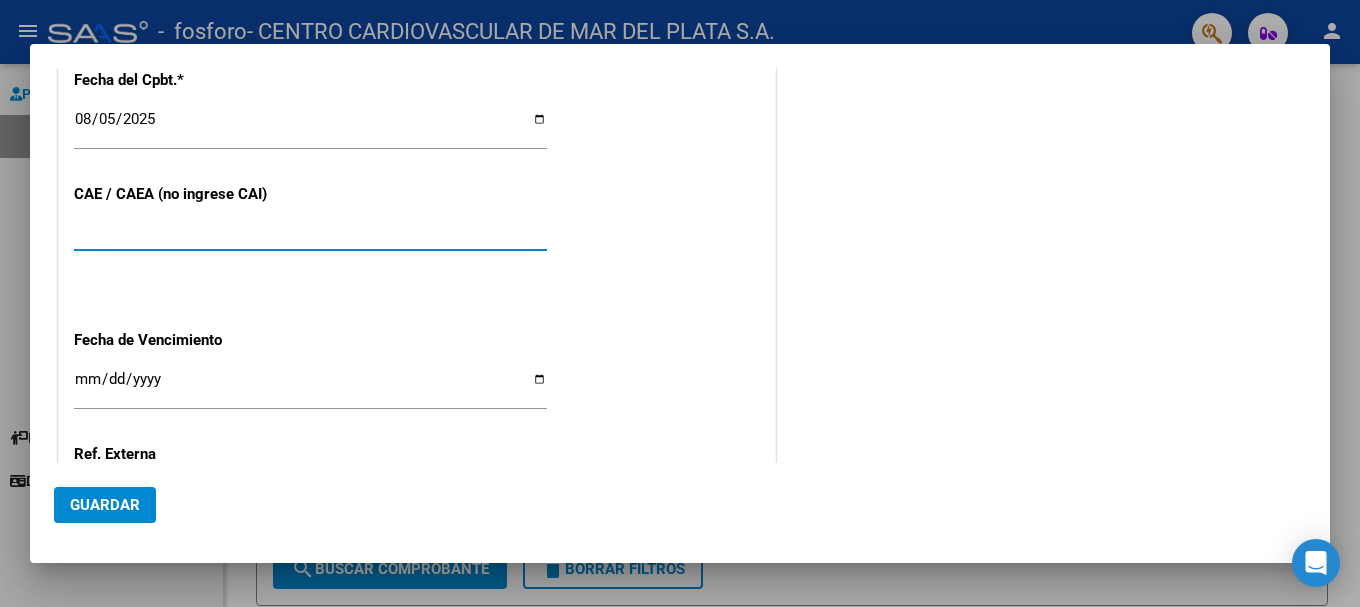 scroll, scrollTop: 1001, scrollLeft: 0, axis: vertical 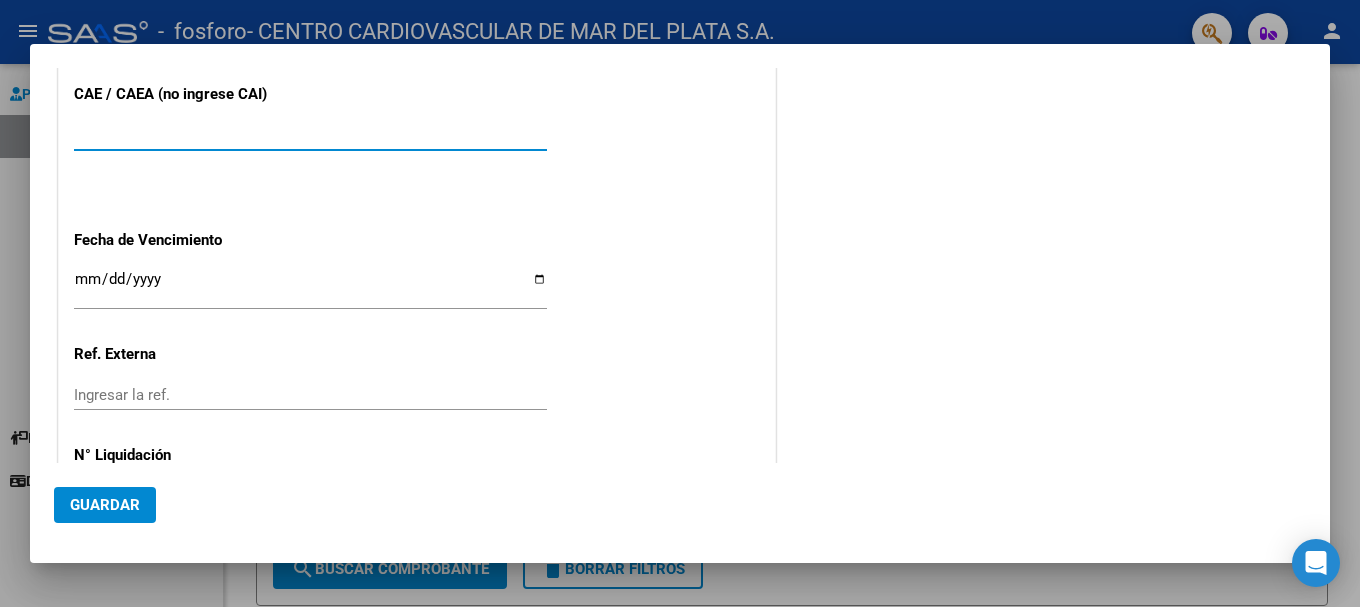type on "[CAE]" 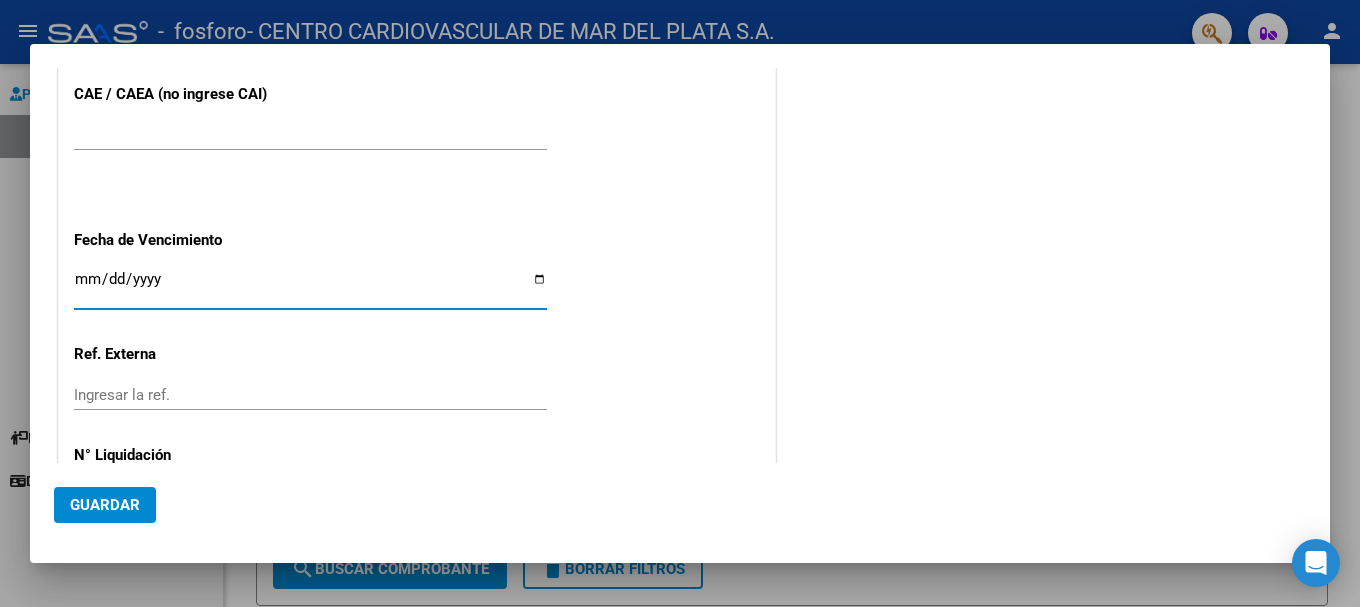 click on "Ingresar la fecha" at bounding box center [310, 287] 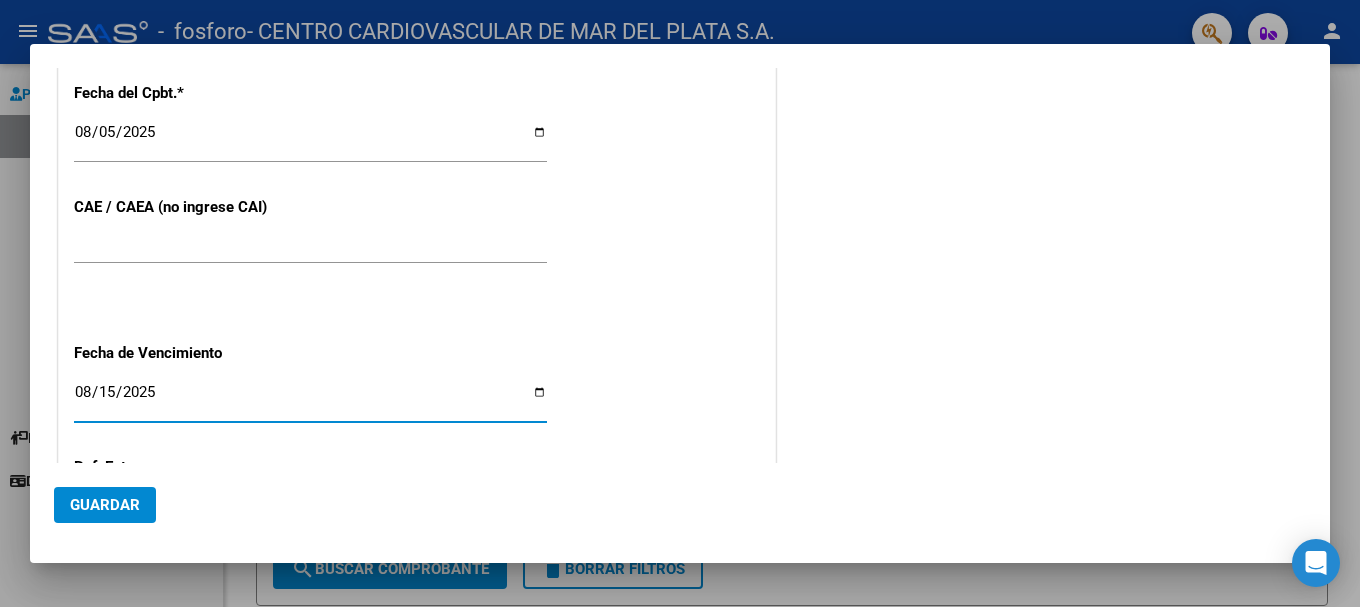 scroll, scrollTop: 1088, scrollLeft: 0, axis: vertical 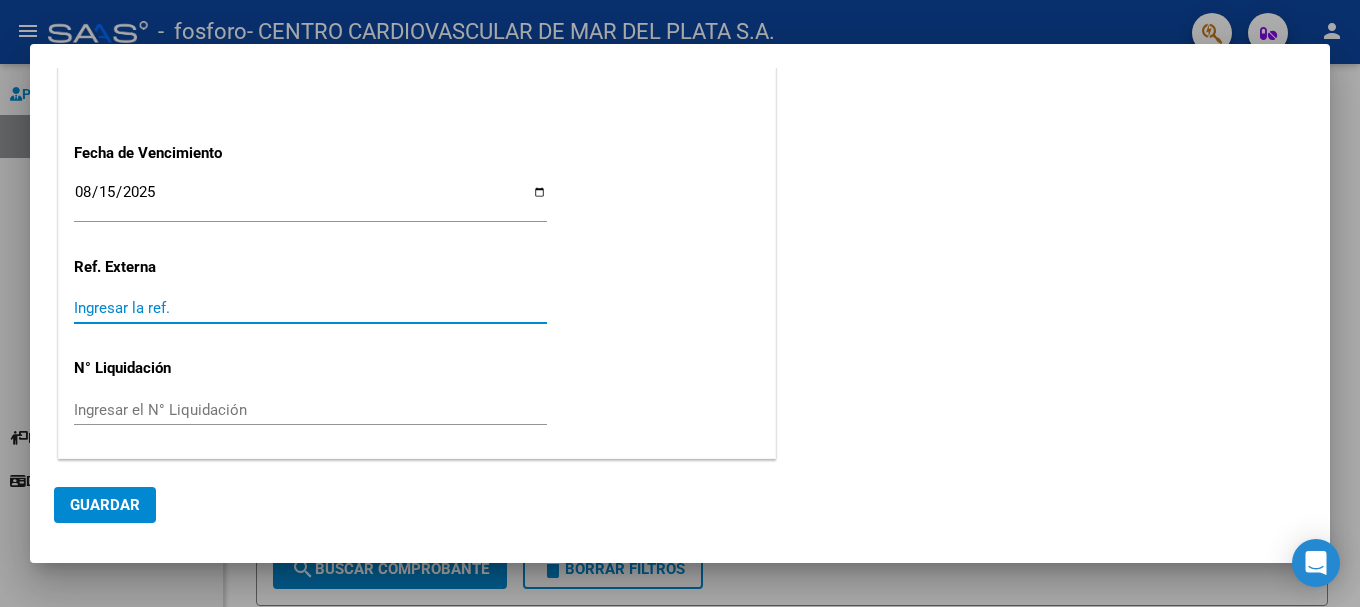 click on "Ingresar la ref." at bounding box center [310, 308] 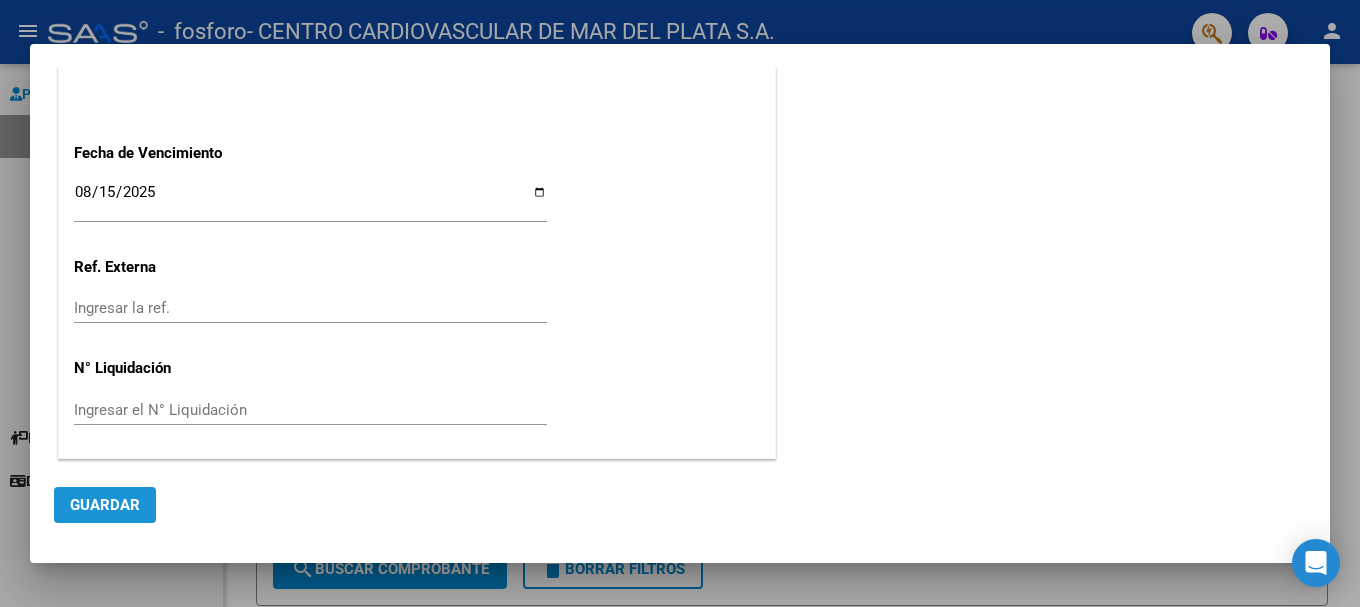 click on "Guardar" 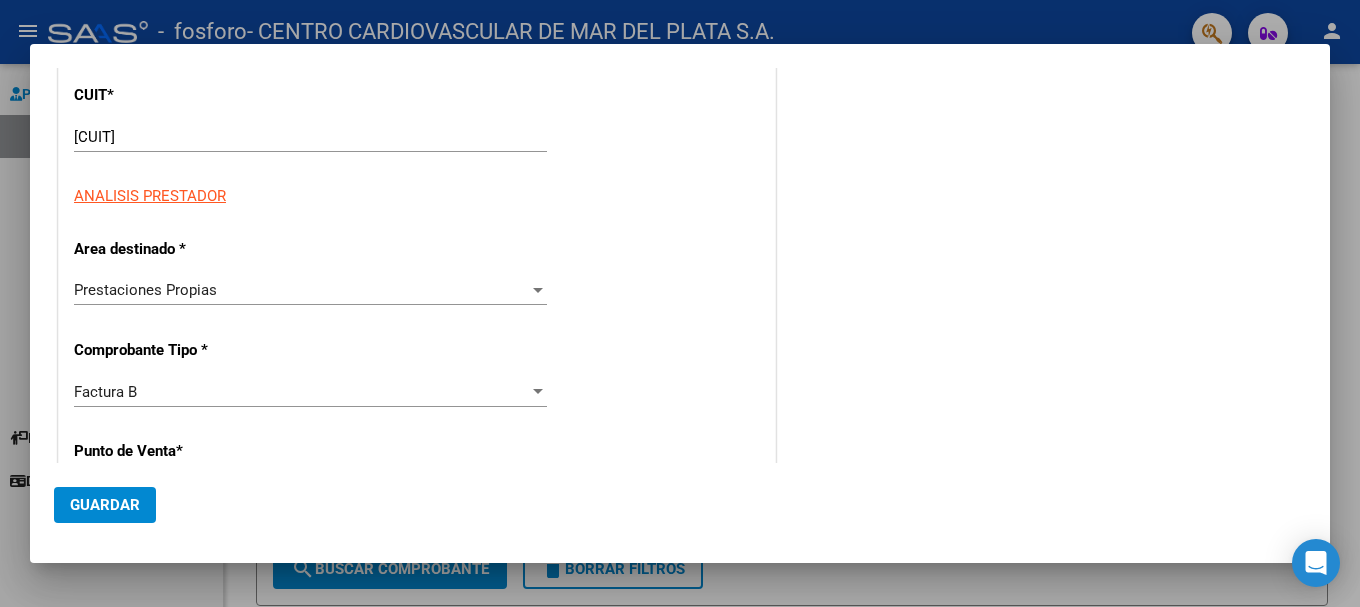 scroll, scrollTop: 0, scrollLeft: 0, axis: both 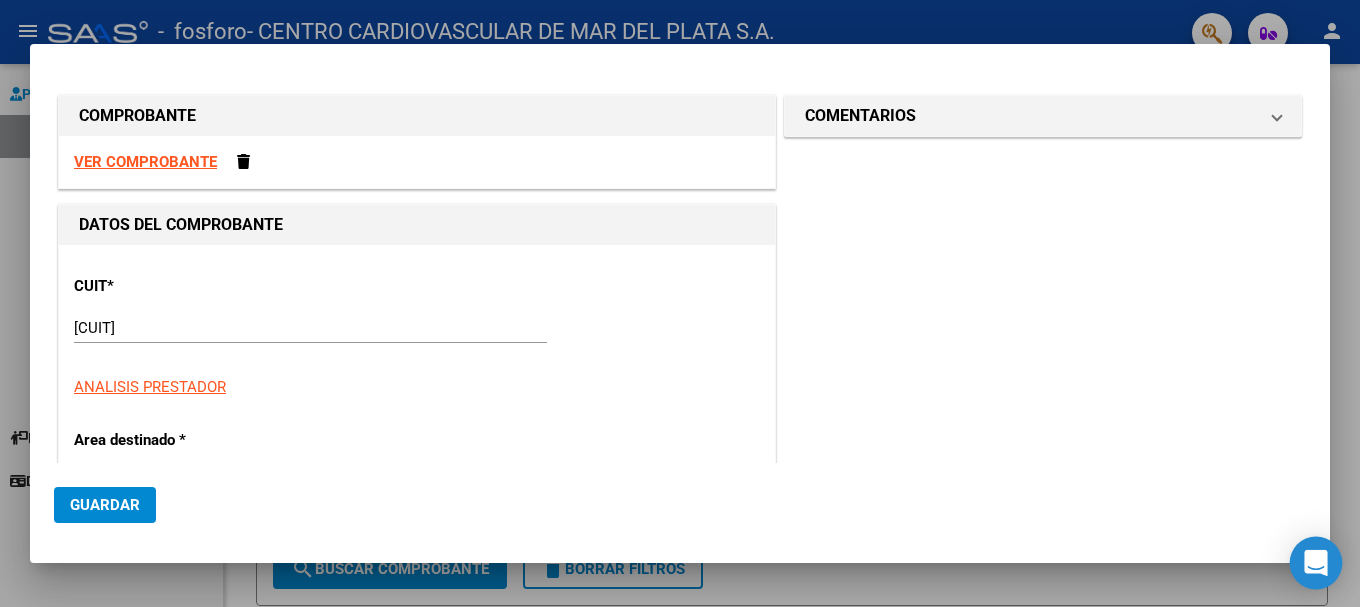 click 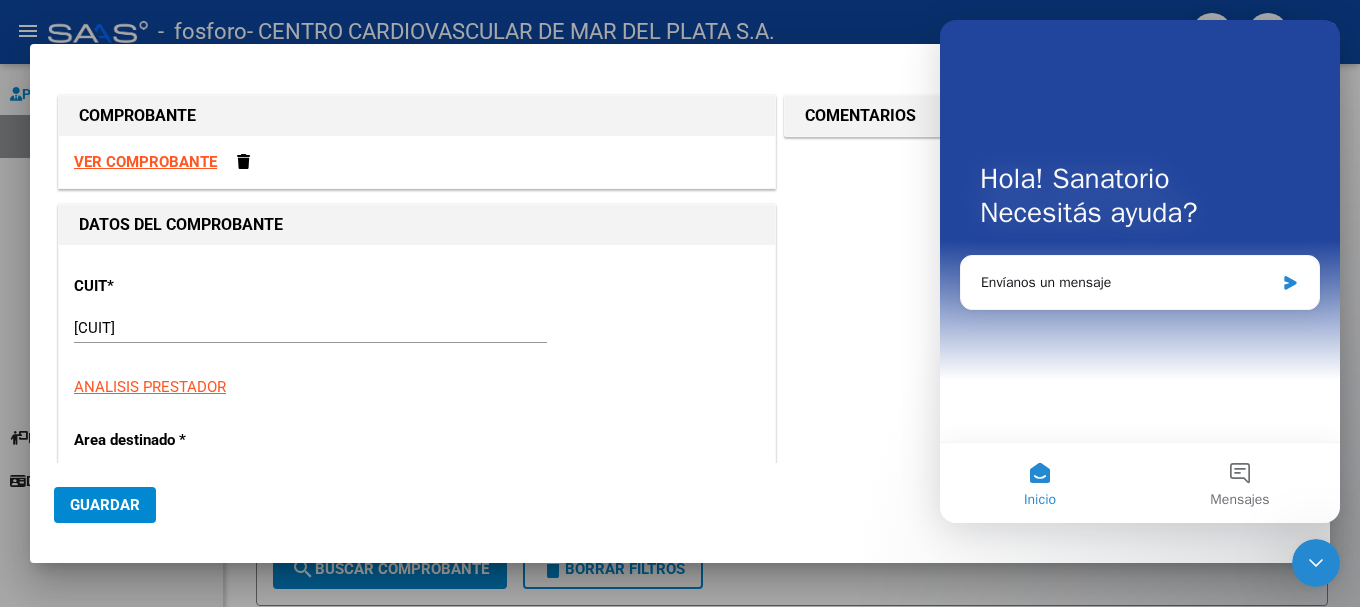 scroll, scrollTop: 0, scrollLeft: 0, axis: both 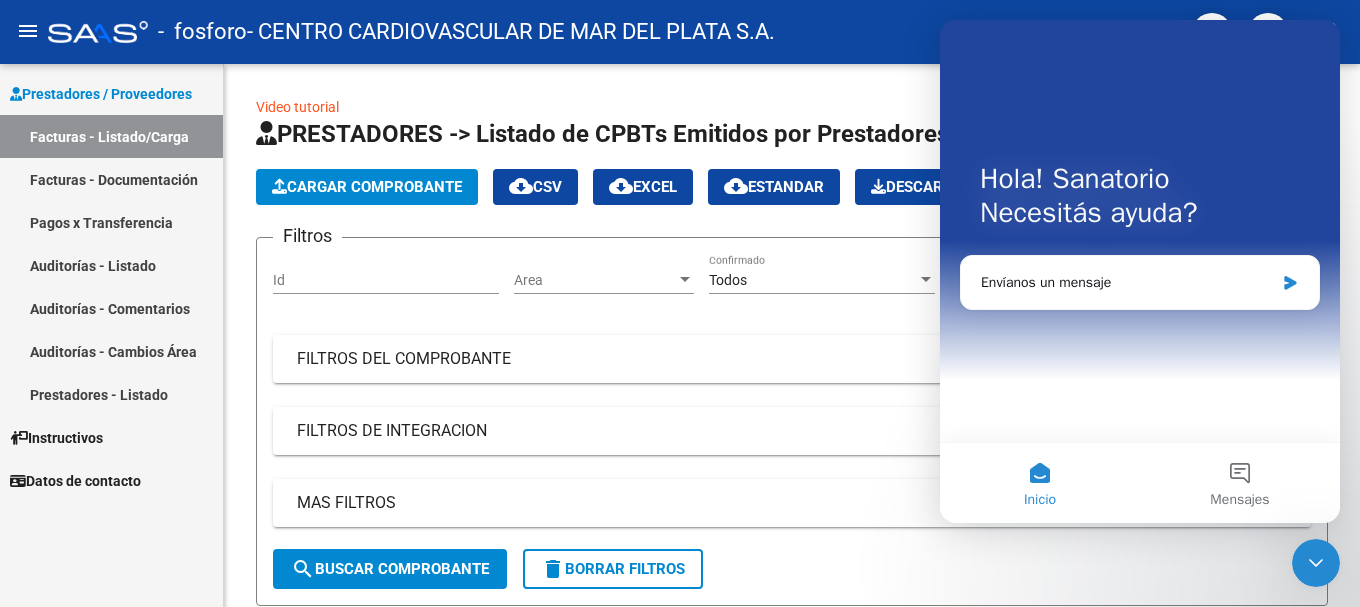 click on "Inicio" at bounding box center (1040, 483) 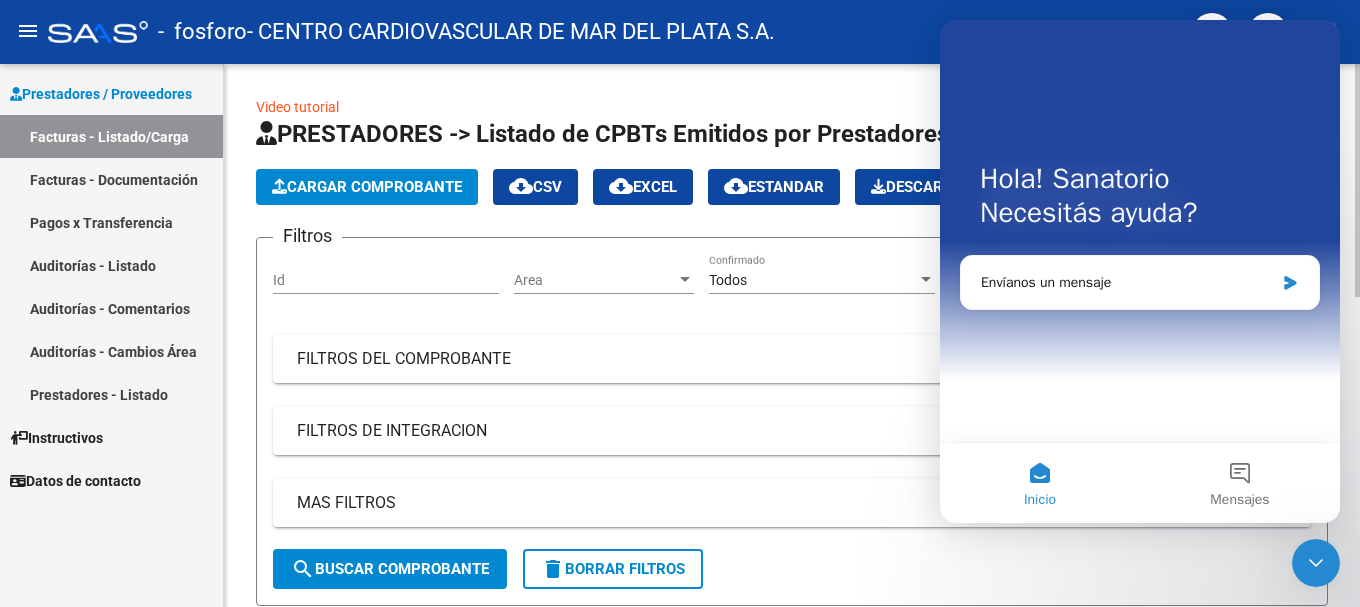 click on "Video tutorial   PRESTADORES -> Listado de CPBTs Emitidos por Prestadores / Proveedores (alt+q)   Cargar Comprobante
cloud_download  CSV  cloud_download  EXCEL  cloud_download  Estandar   Descarga Masiva
Filtros Id Area Area Todos Confirmado   Mostrar totalizadores   FILTROS DEL COMPROBANTE  Comprobante Tipo Comprobante Tipo Start date – End date Fec. Comprobante Desde / Hasta Días Emisión Desde(cant. días) Días Emisión Hasta(cant. días) CUIT / Razón Social Pto. Venta Nro. Comprobante Código SSS CAE Válido CAE Válido Todos Cargado Módulo Hosp. Todos Tiene facturacion Apócrifa Hospital Refes  FILTROS DE INTEGRACION  Período De Prestación Campos del Archivo de Rendición Devuelto x SSS (dr_envio) Todos Rendido x SSS (dr_envio) Tipo de Registro Tipo de Registro Período Presentación Período Presentación Campos del Legajo Asociado (preaprobación) Afiliado Legajo (cuil/nombre) Todos Solo facturas preaprobadas  MAS FILTROS  Todos Con Doc. Respaldatoria Todos Con Trazabilidad Todos – – 0" 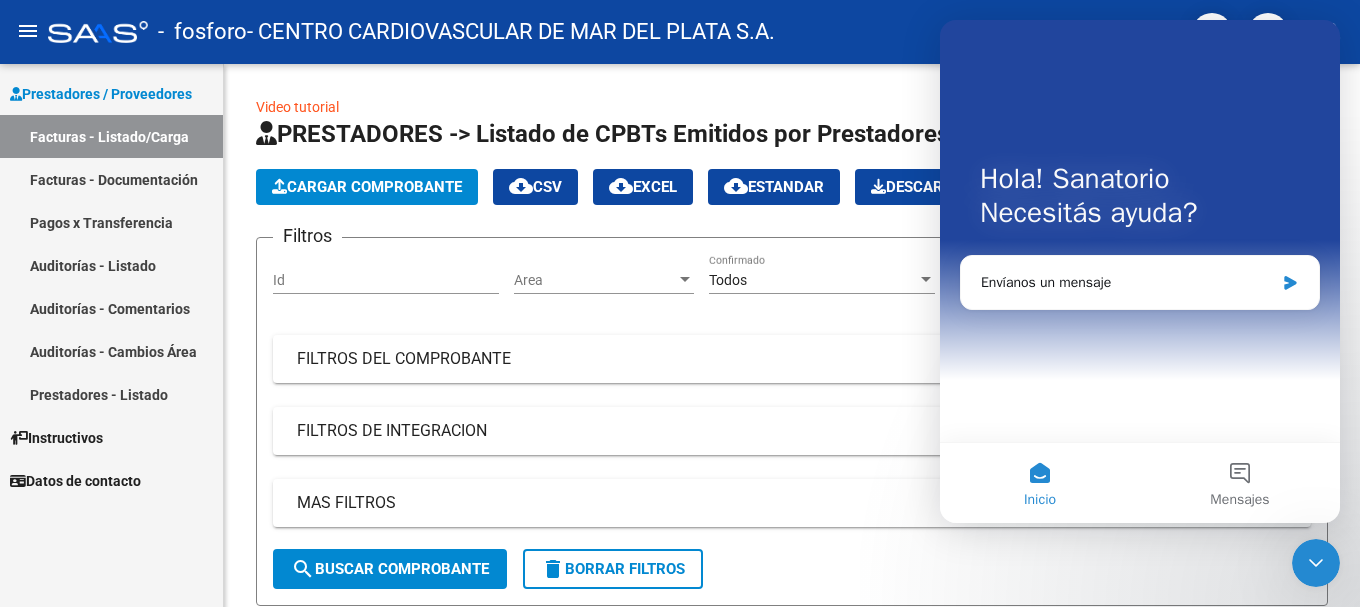 click 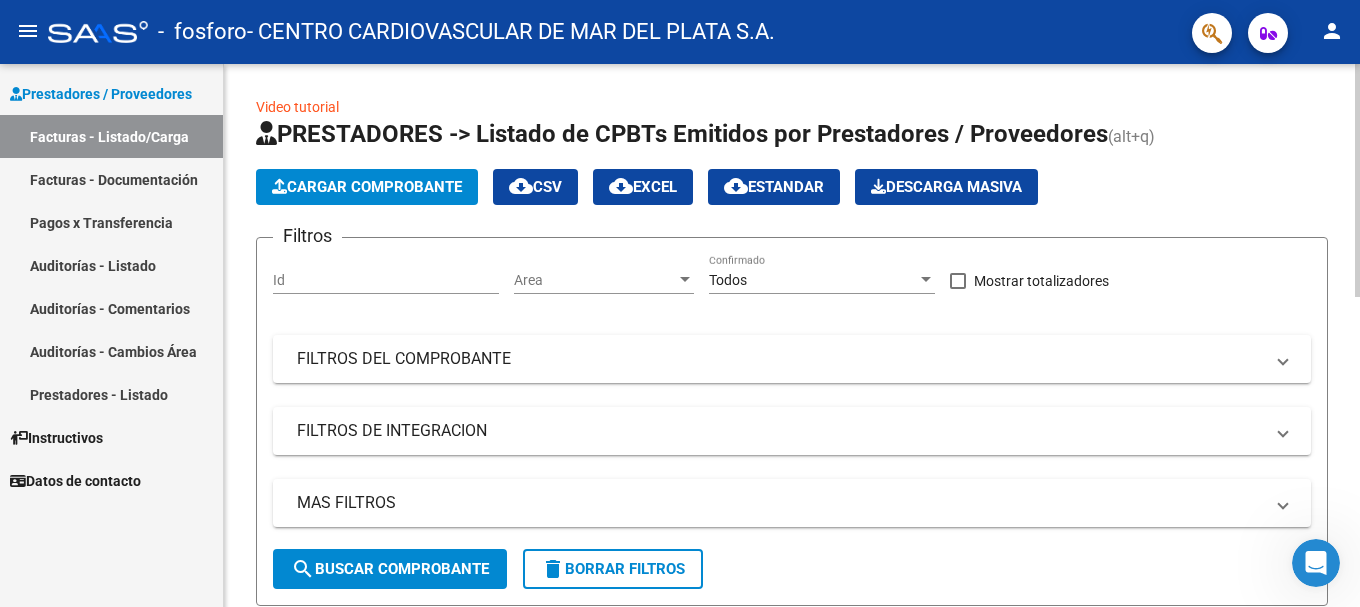 scroll, scrollTop: 0, scrollLeft: 0, axis: both 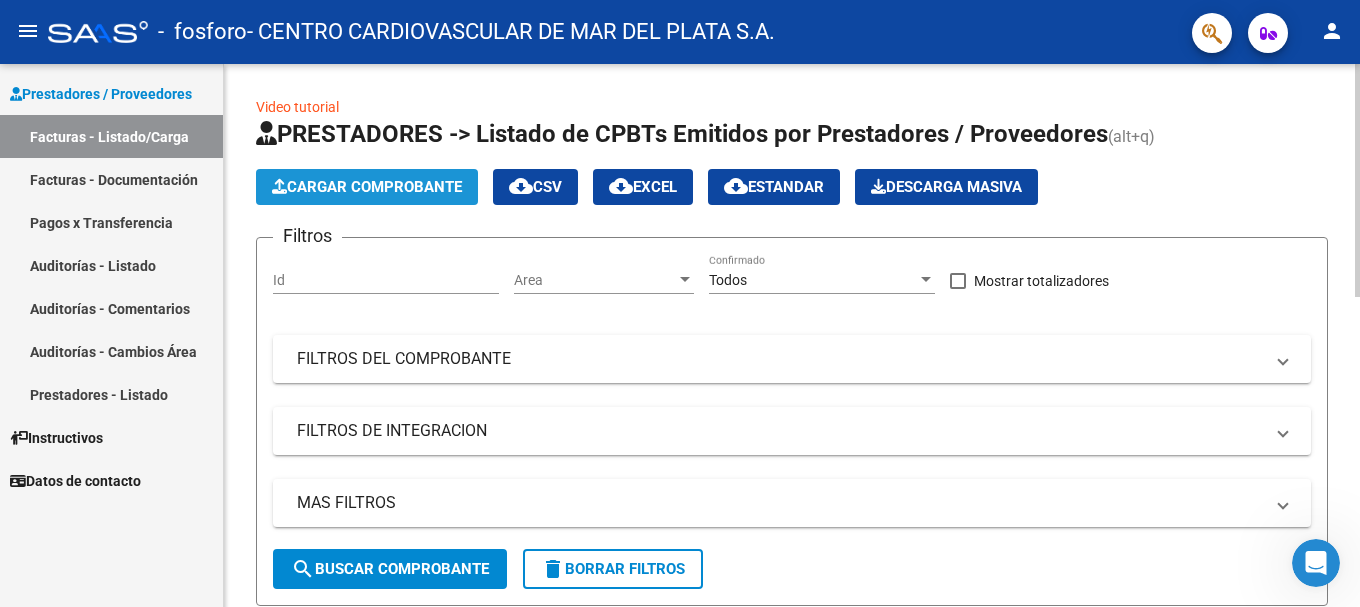 click on "Cargar Comprobante" 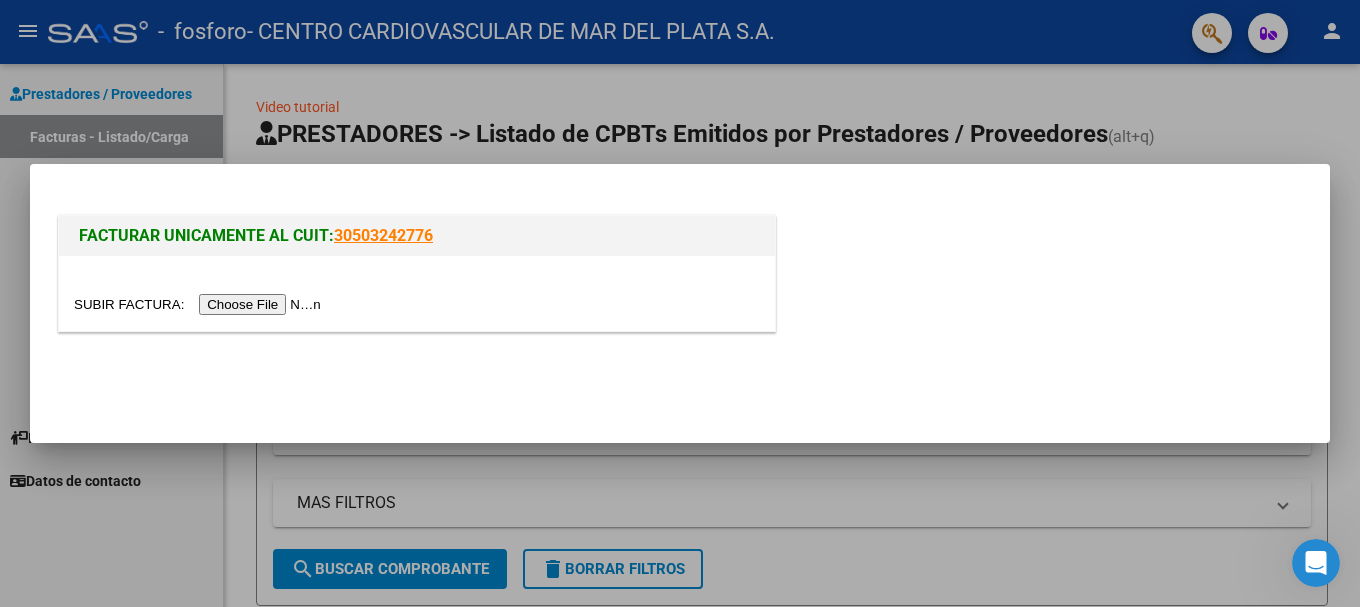 click at bounding box center [200, 304] 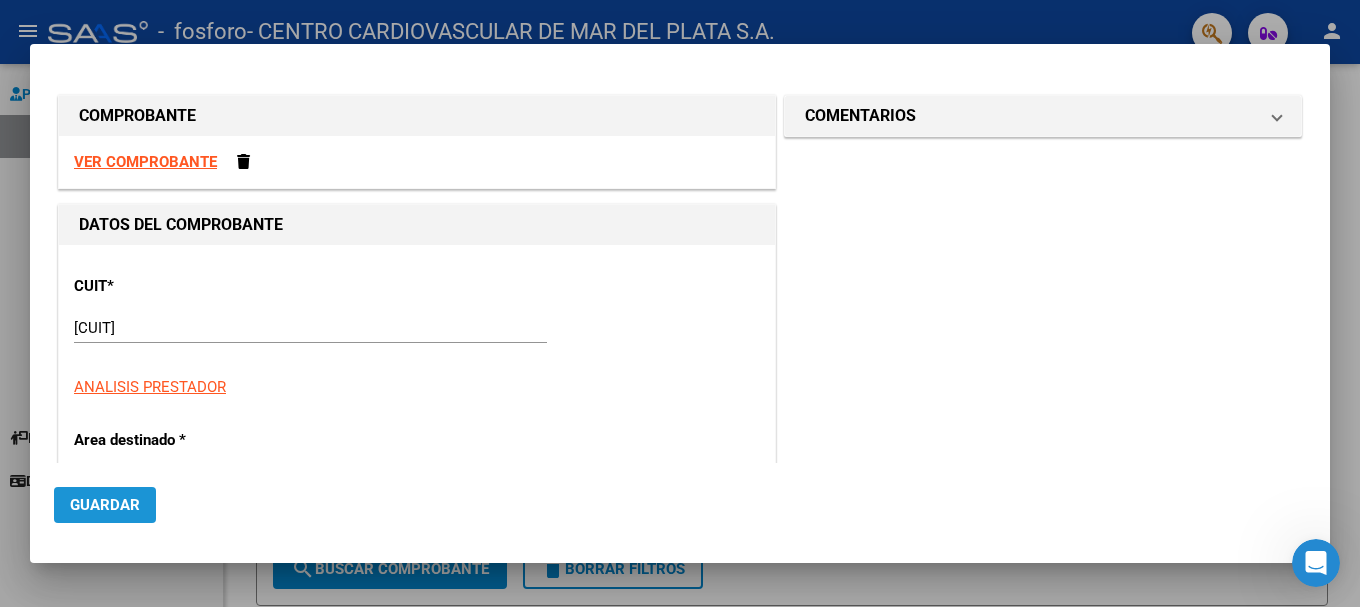click on "Guardar" 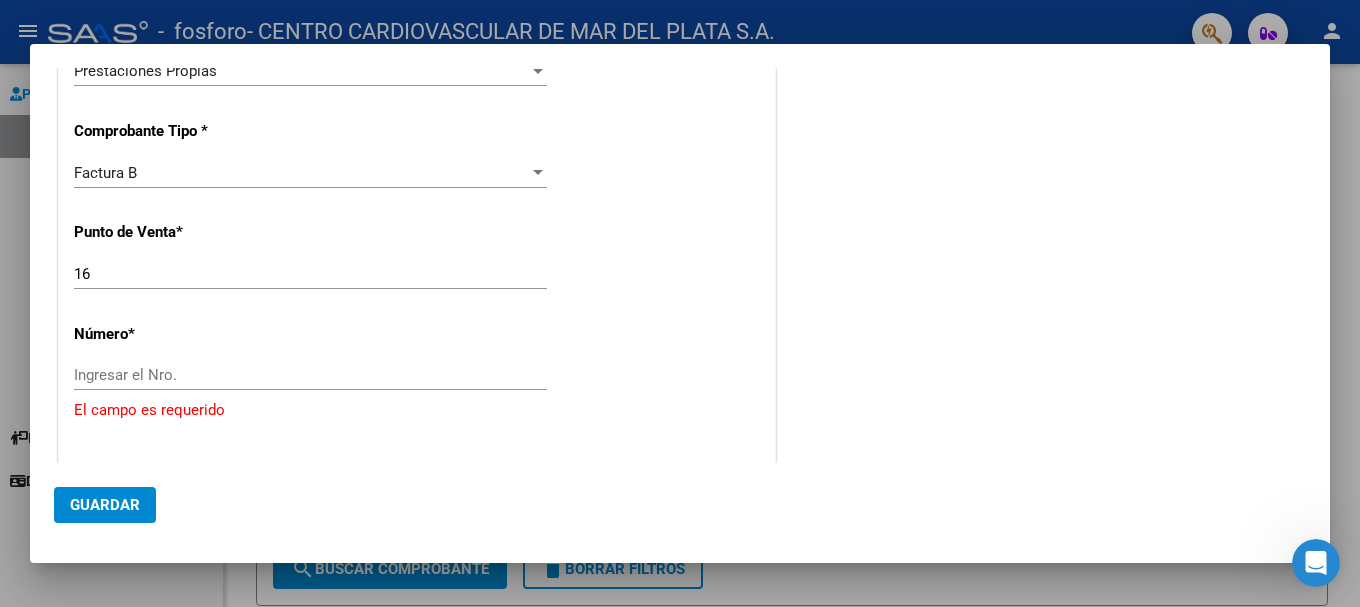 scroll, scrollTop: 510, scrollLeft: 0, axis: vertical 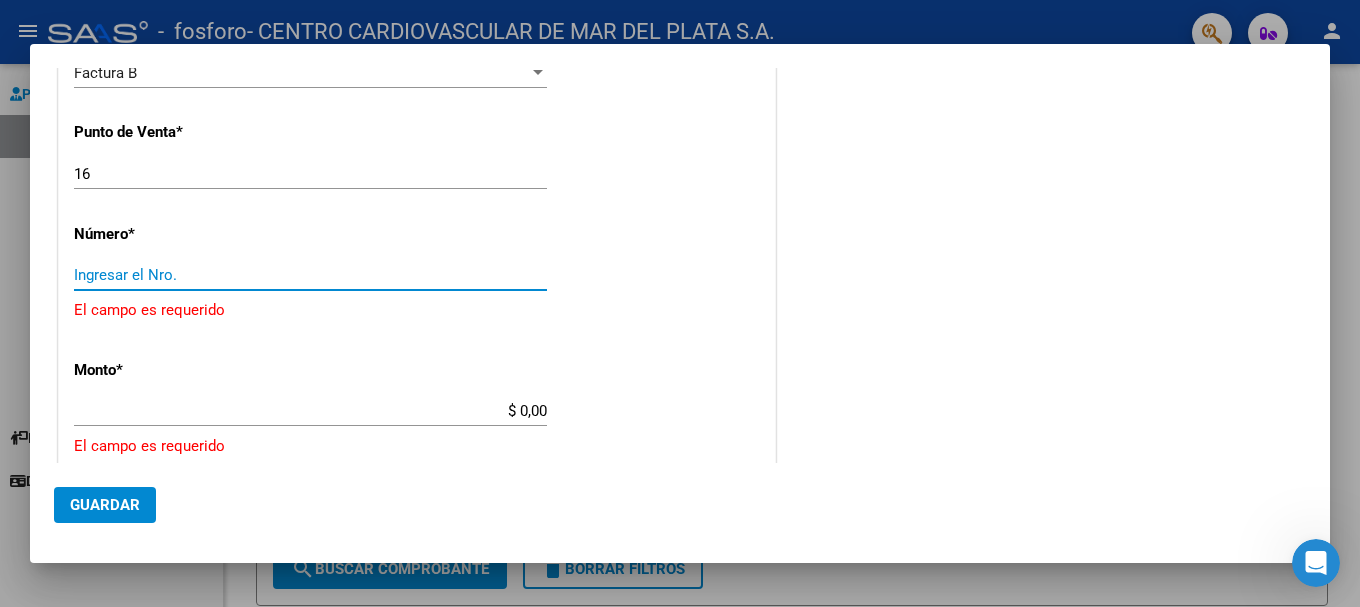 click on "Ingresar el Nro." at bounding box center (310, 275) 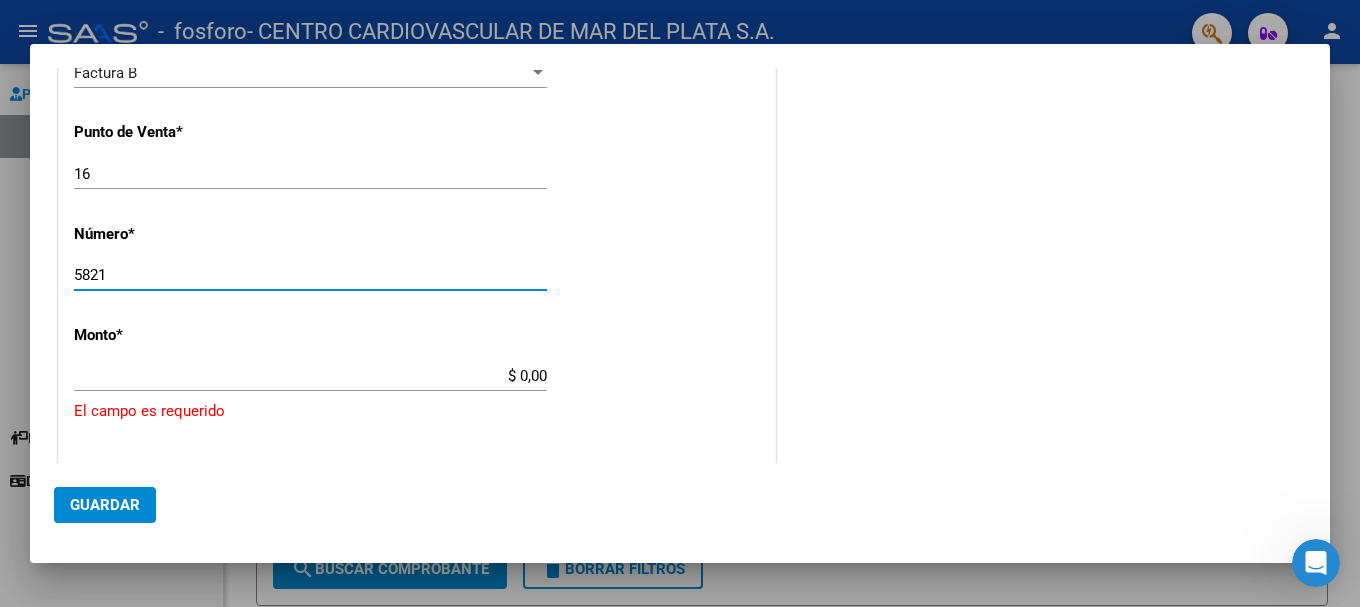 type on "5821" 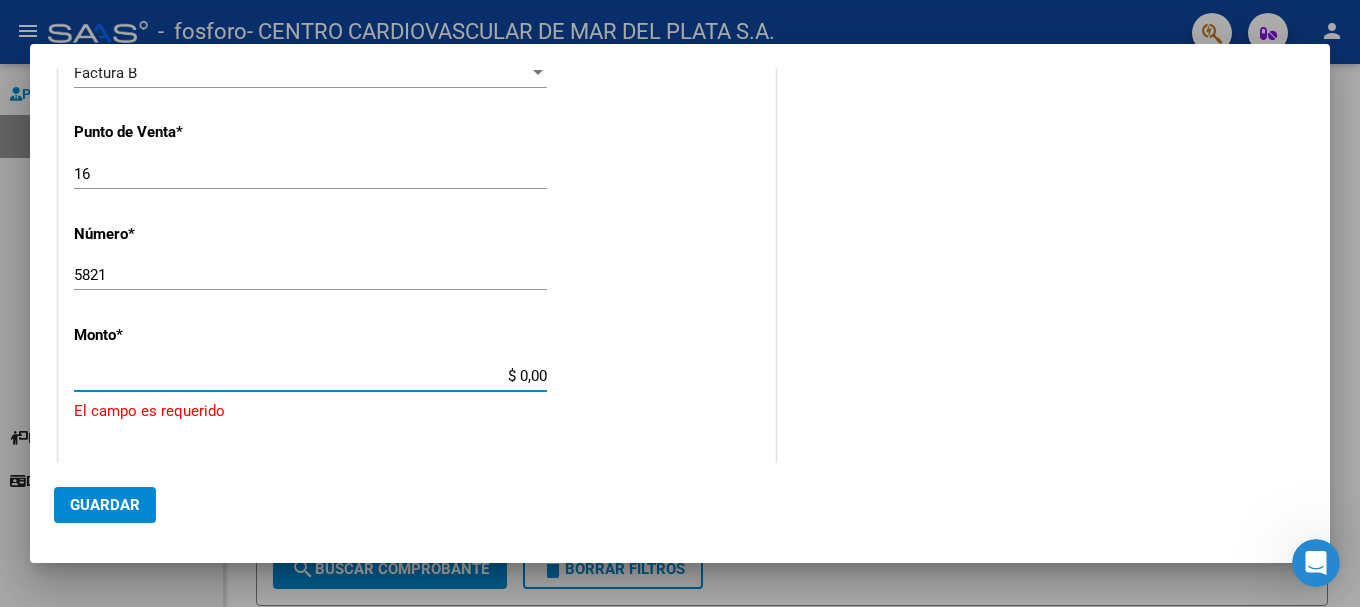 click on "$ 0,00" at bounding box center [310, 376] 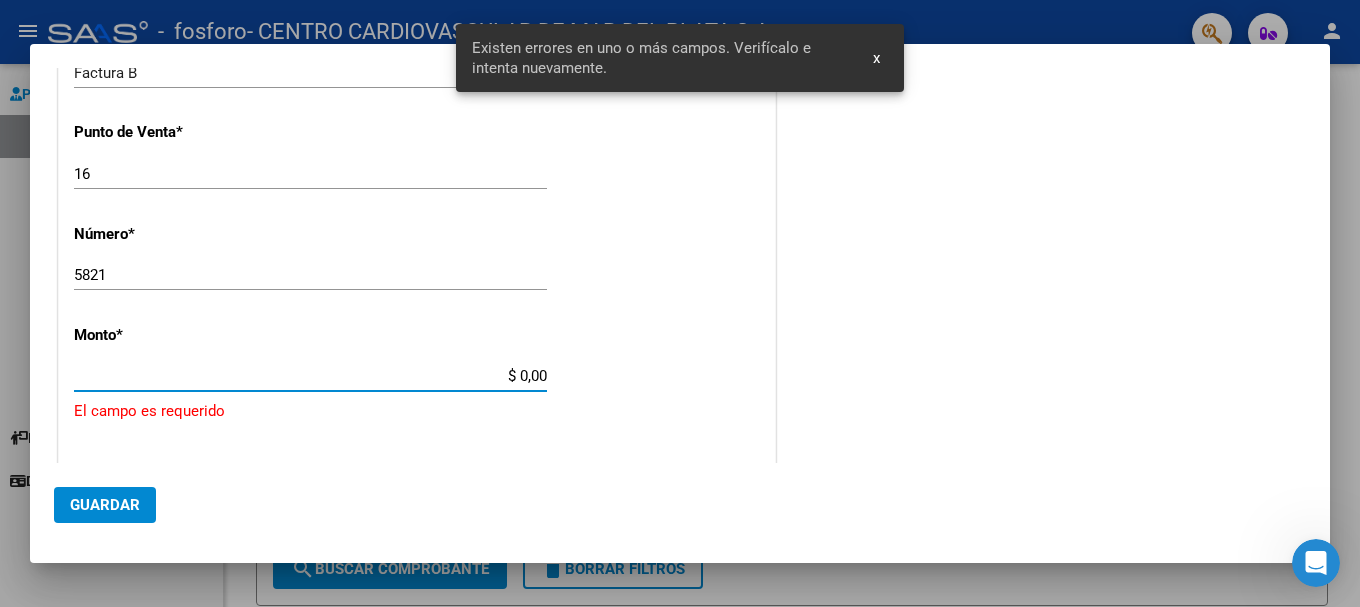 scroll, scrollTop: 618, scrollLeft: 0, axis: vertical 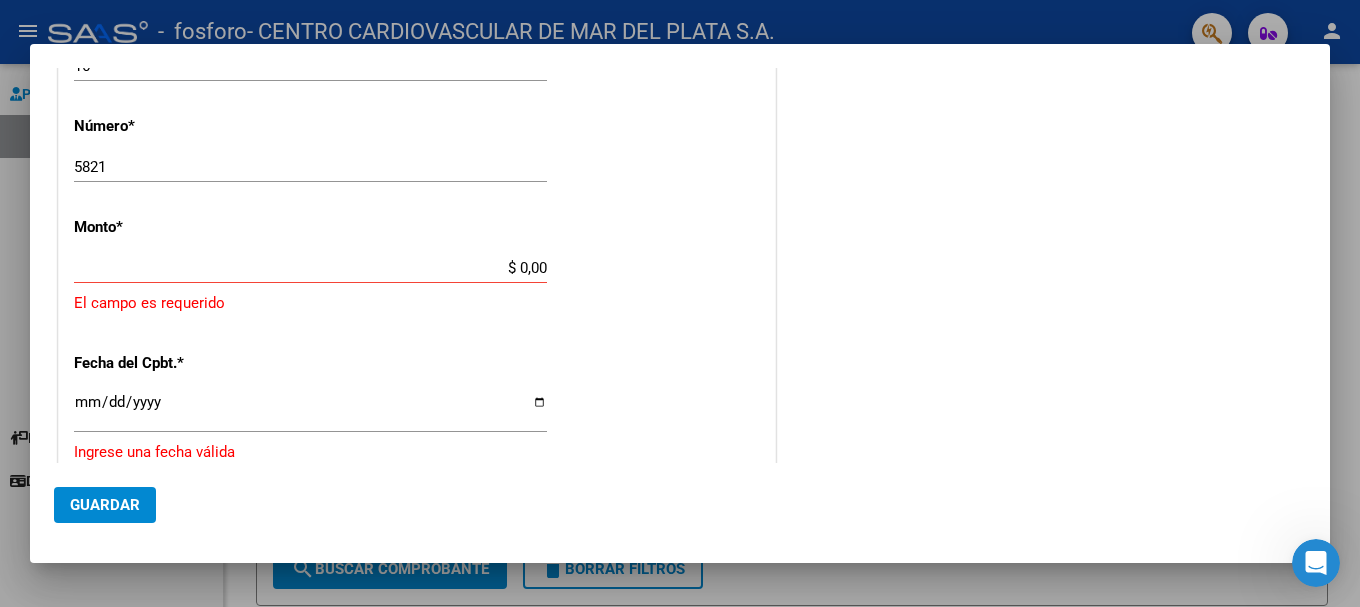 click at bounding box center [680, 303] 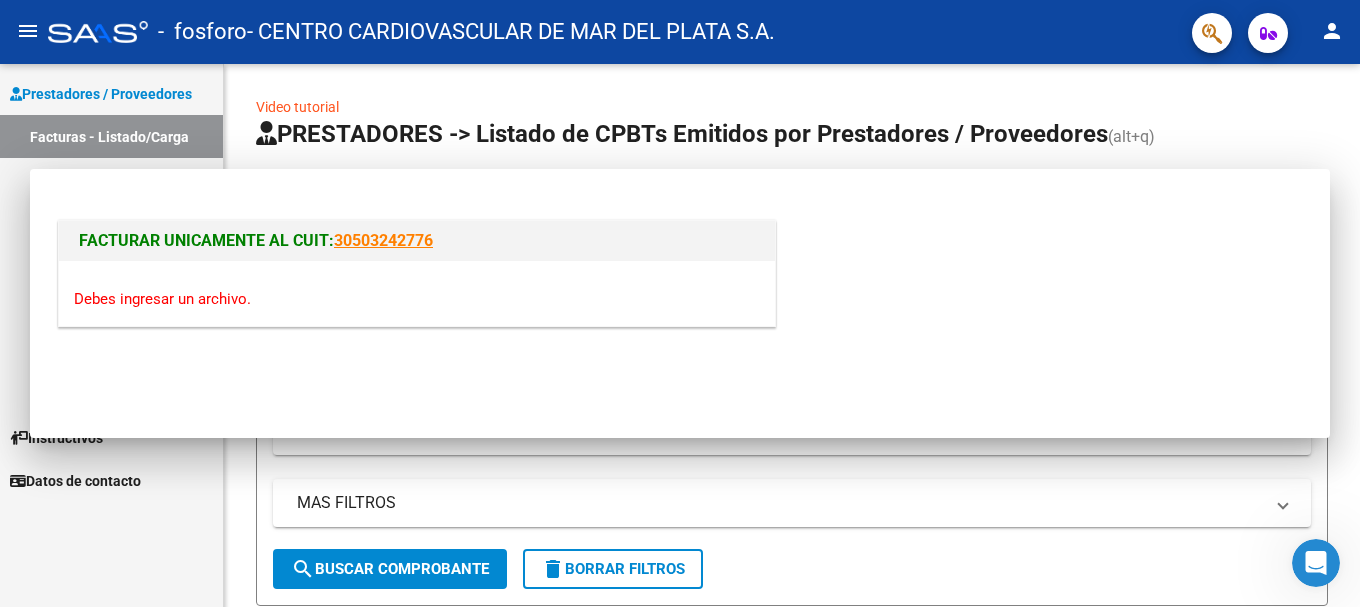 scroll, scrollTop: 0, scrollLeft: 0, axis: both 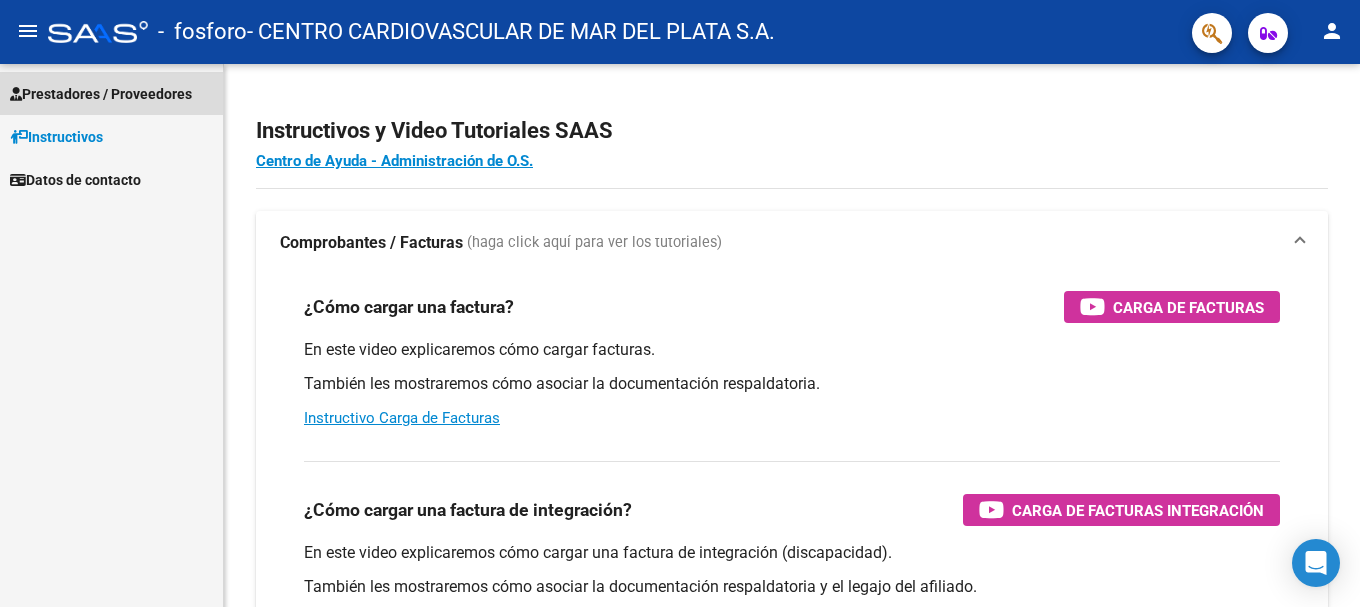 click on "Prestadores / Proveedores" at bounding box center (101, 94) 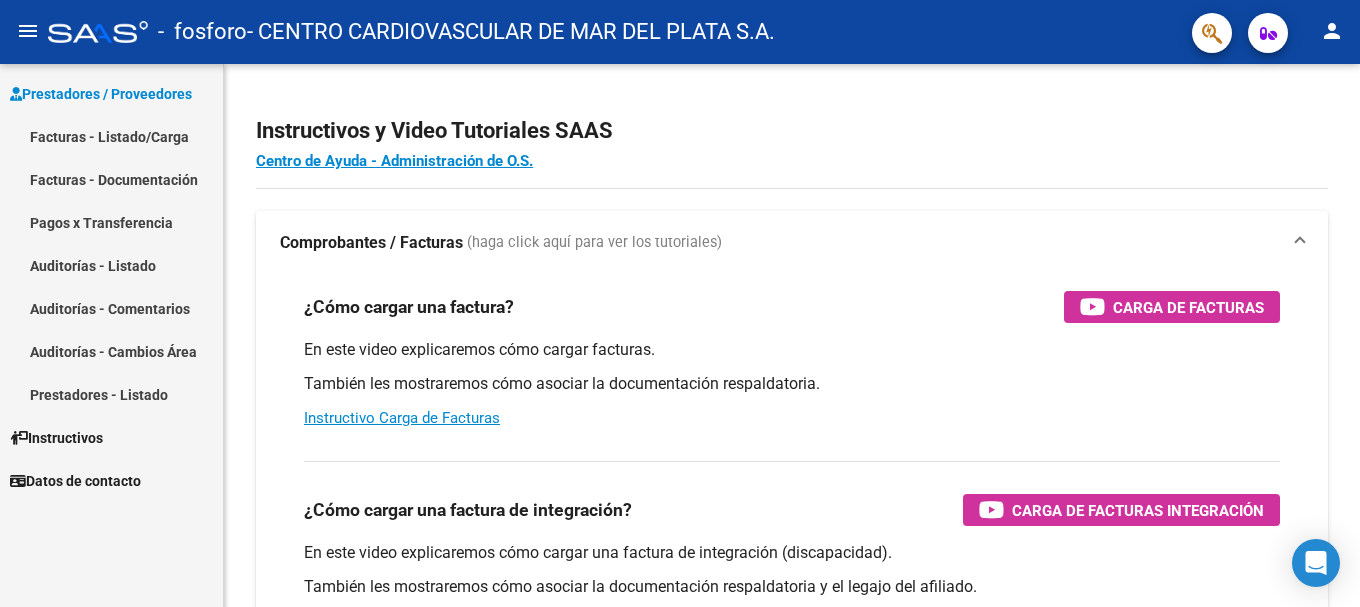 click on "Facturas - Listado/Carga" at bounding box center [111, 136] 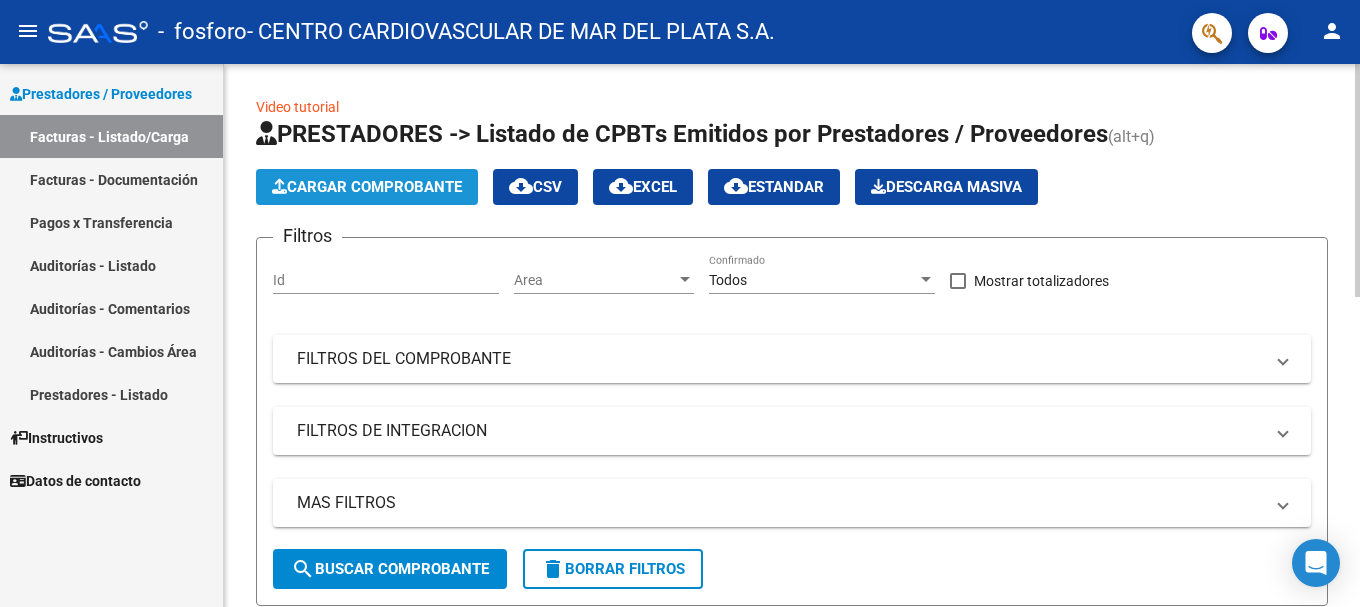 click on "Cargar Comprobante" 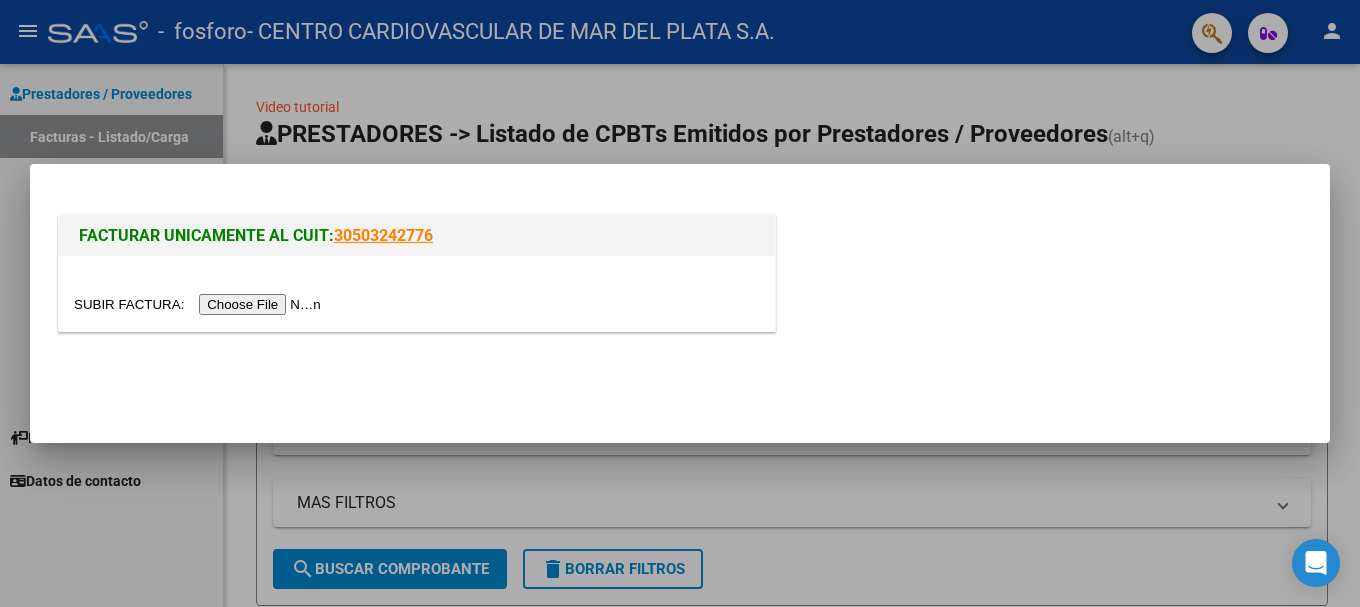 click at bounding box center [200, 304] 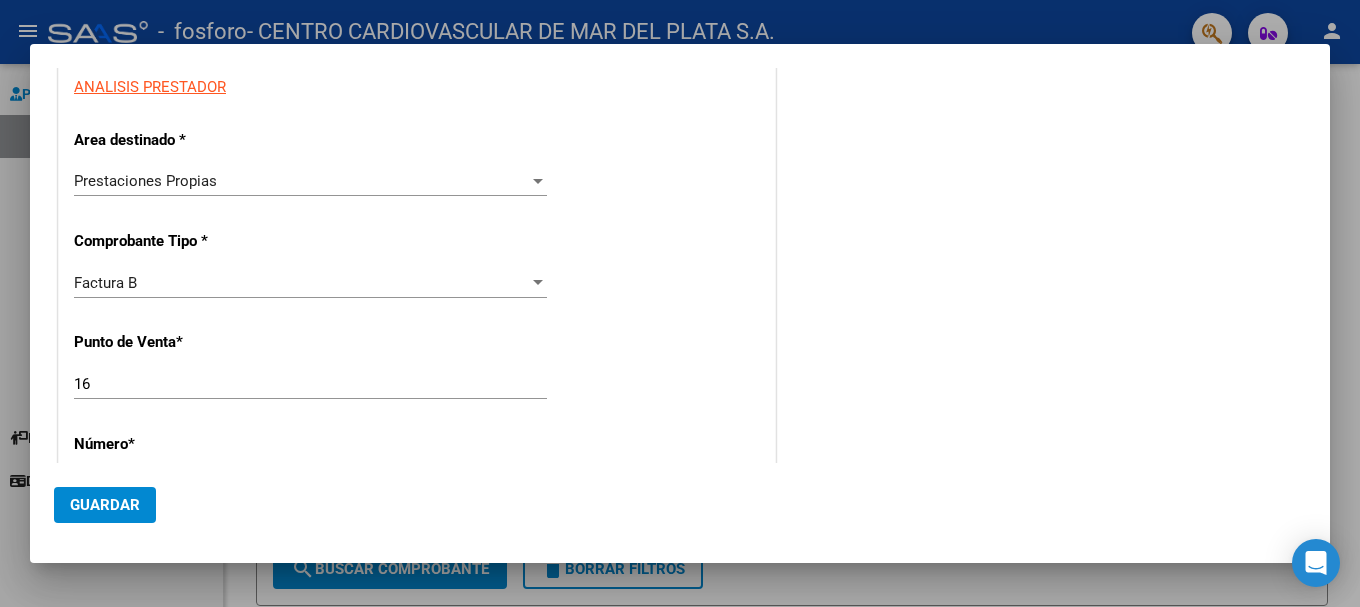 scroll, scrollTop: 0, scrollLeft: 0, axis: both 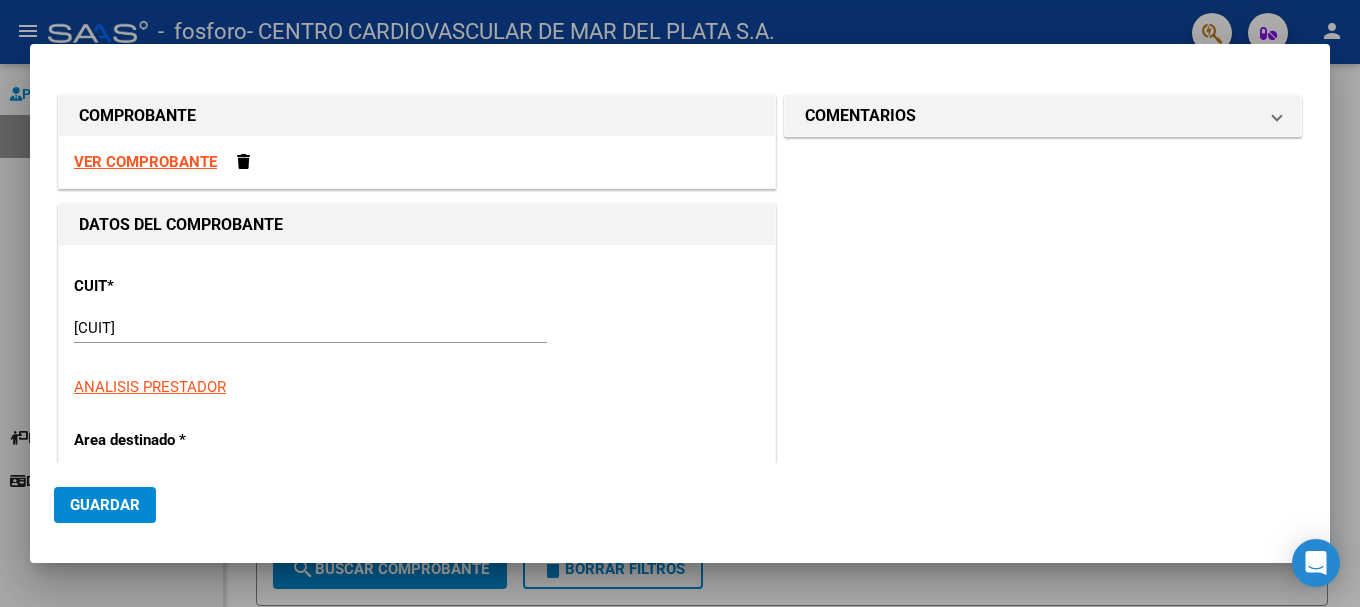 click at bounding box center (680, 303) 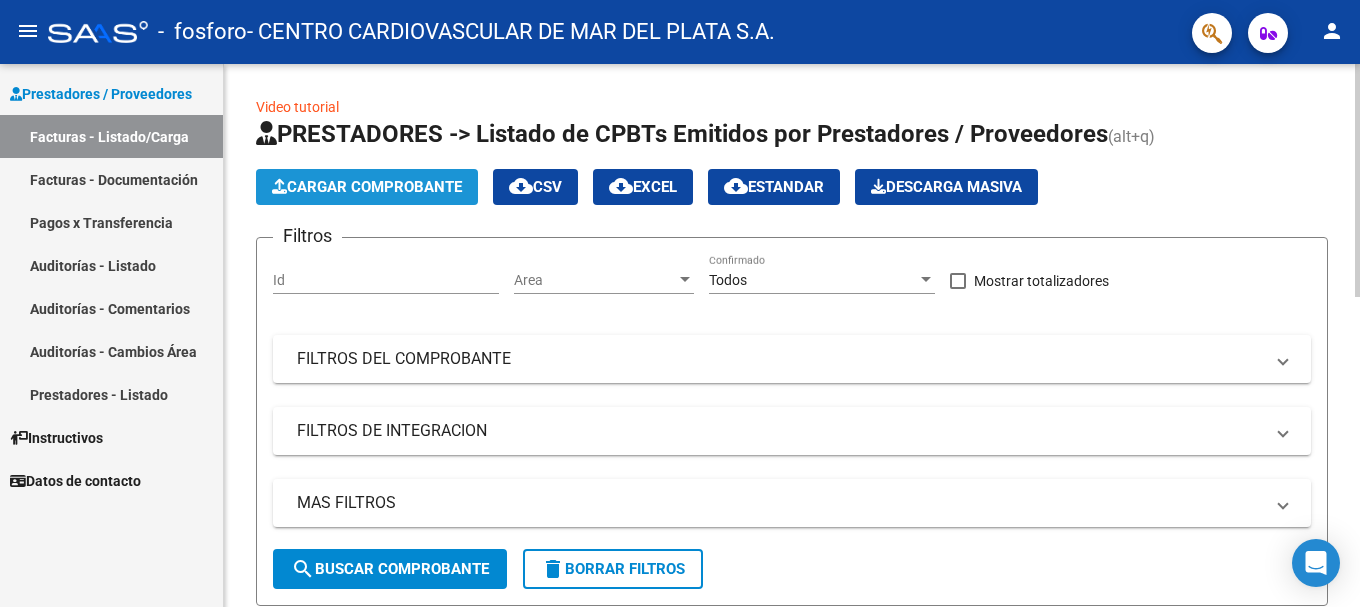 click on "Cargar Comprobante" 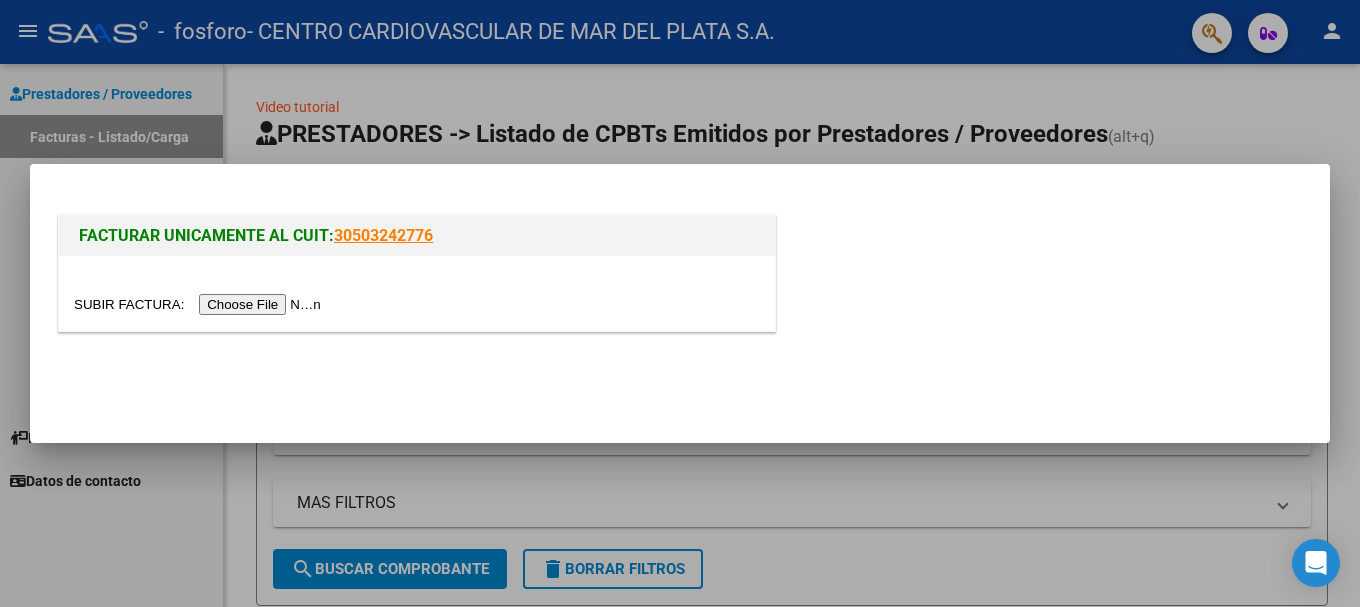 click at bounding box center [200, 304] 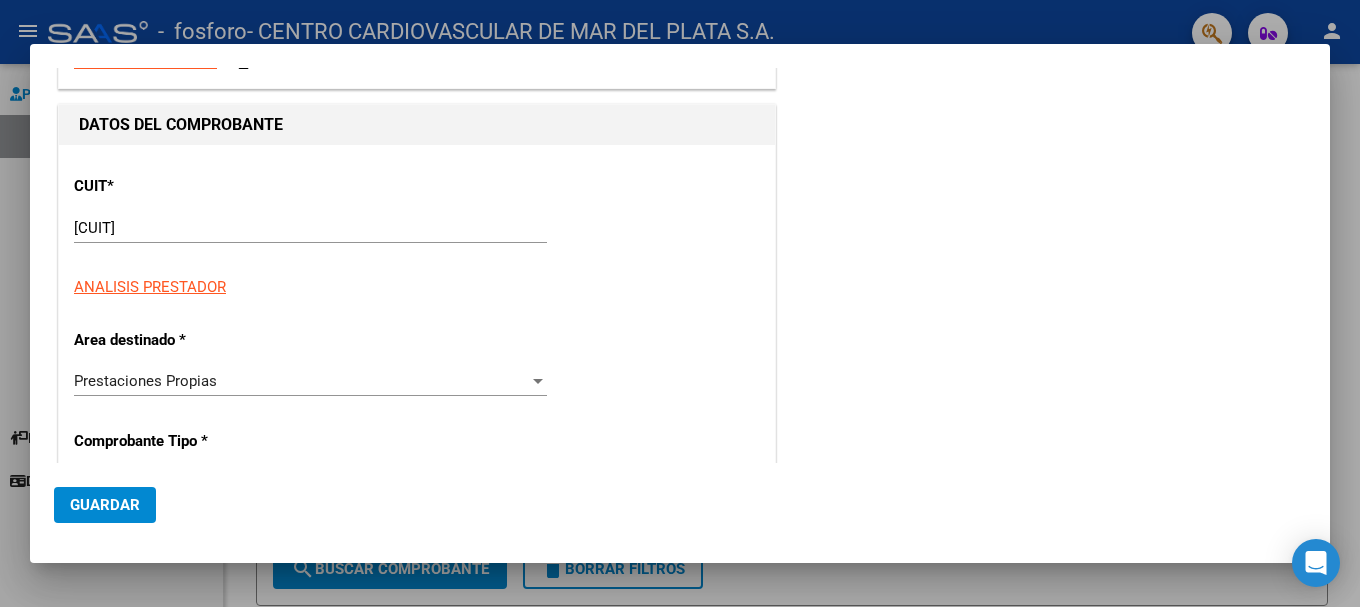 scroll, scrollTop: 0, scrollLeft: 0, axis: both 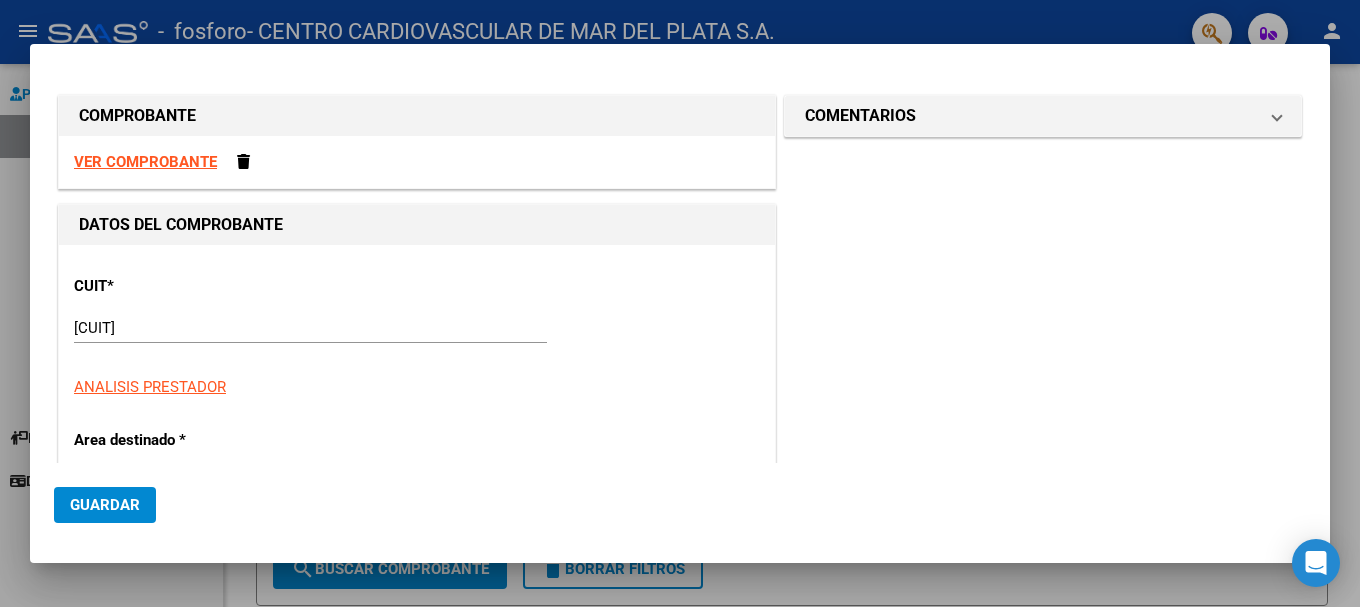 click on "VER COMPROBANTE" at bounding box center (145, 162) 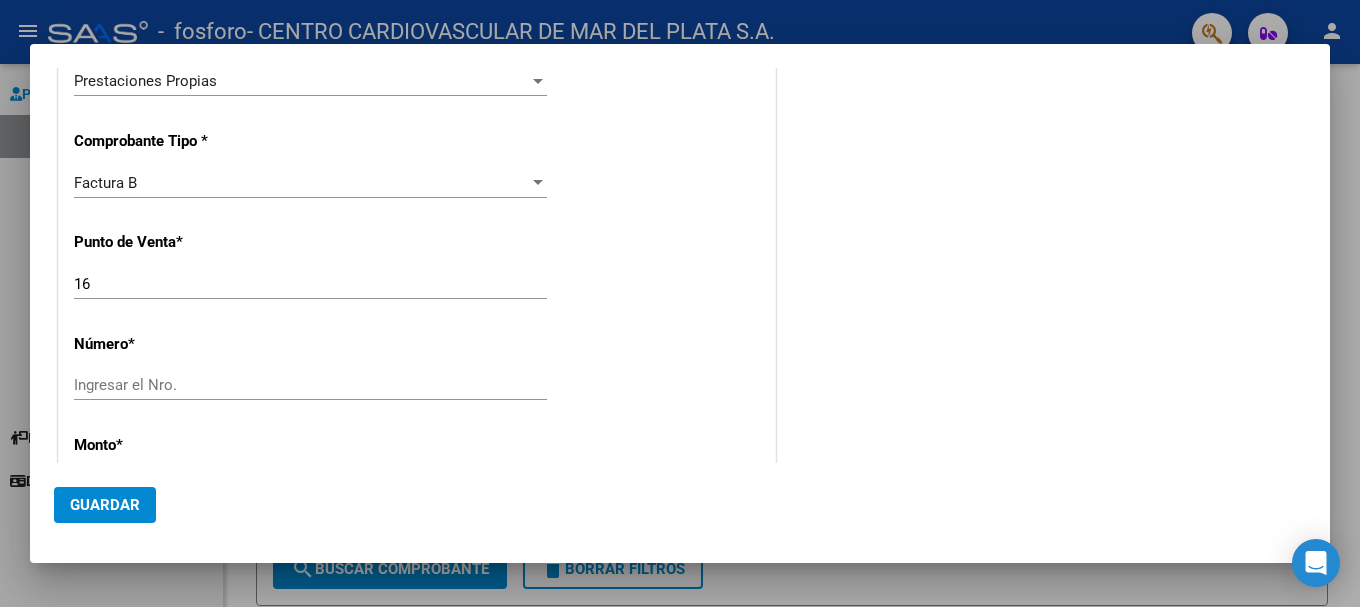 scroll, scrollTop: 500, scrollLeft: 0, axis: vertical 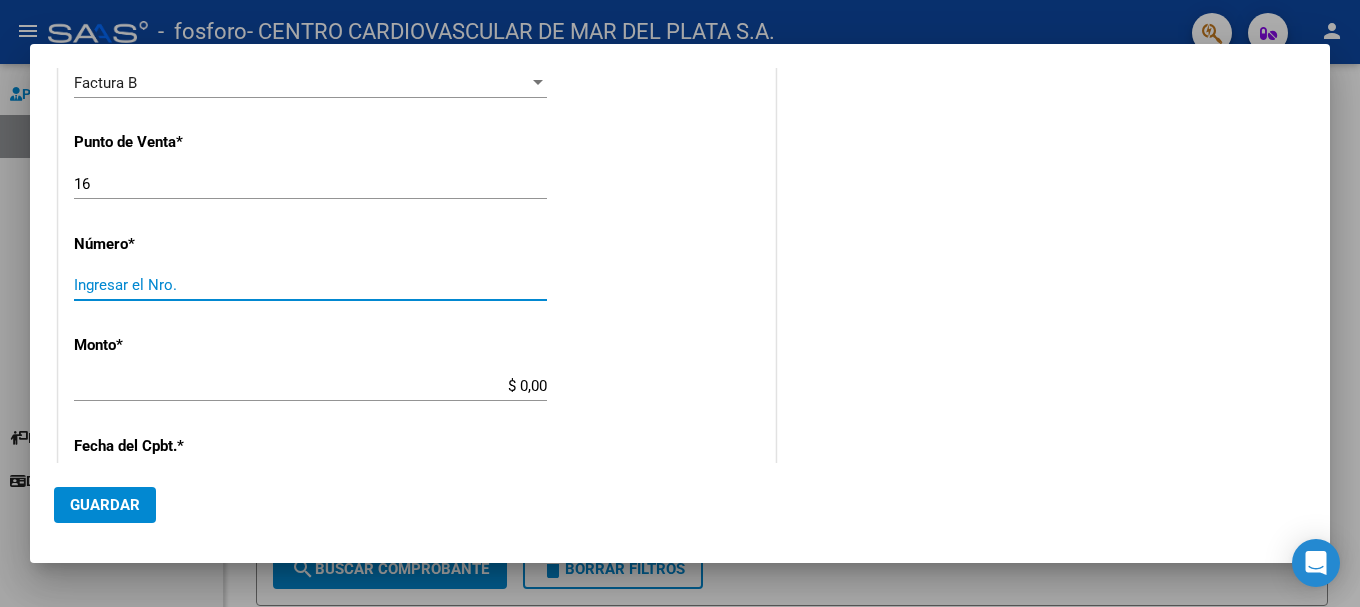 click on "Ingresar el Nro." at bounding box center [310, 285] 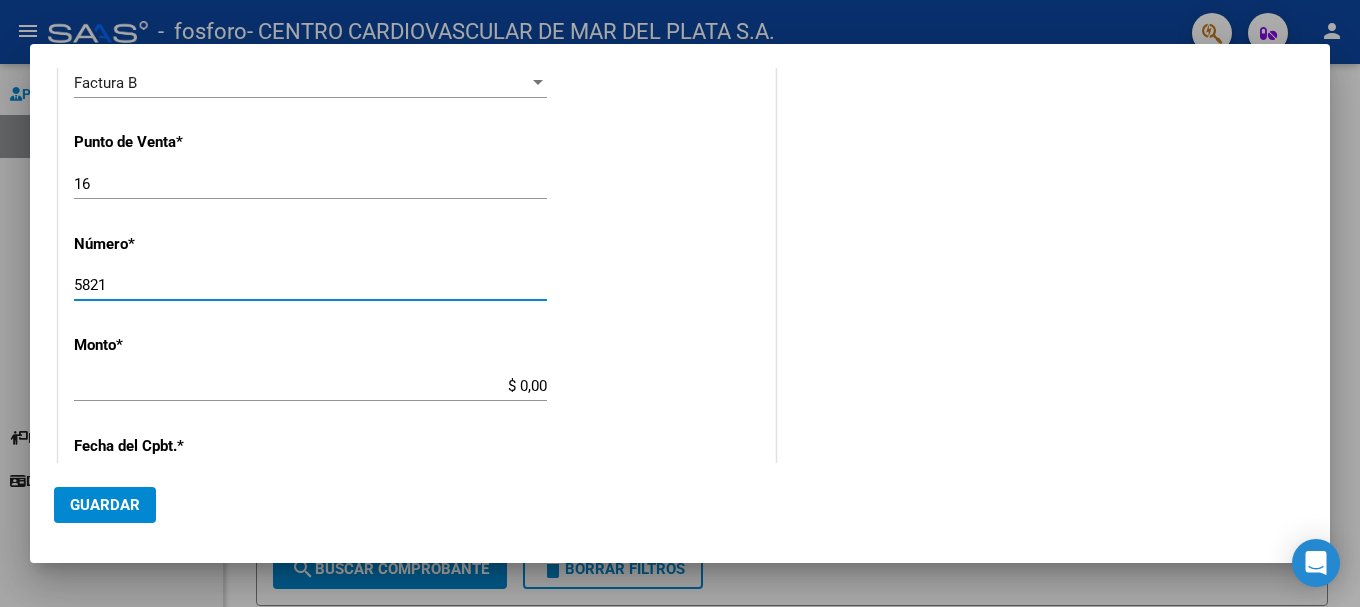 type on "5821" 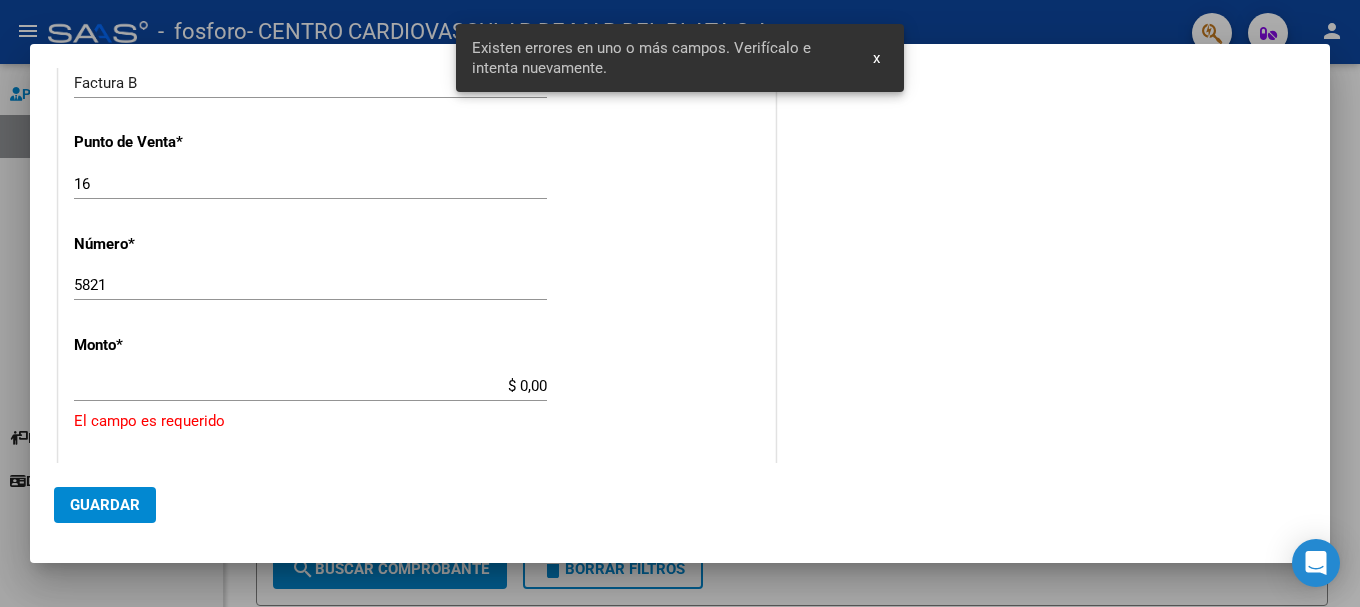 scroll, scrollTop: 612, scrollLeft: 0, axis: vertical 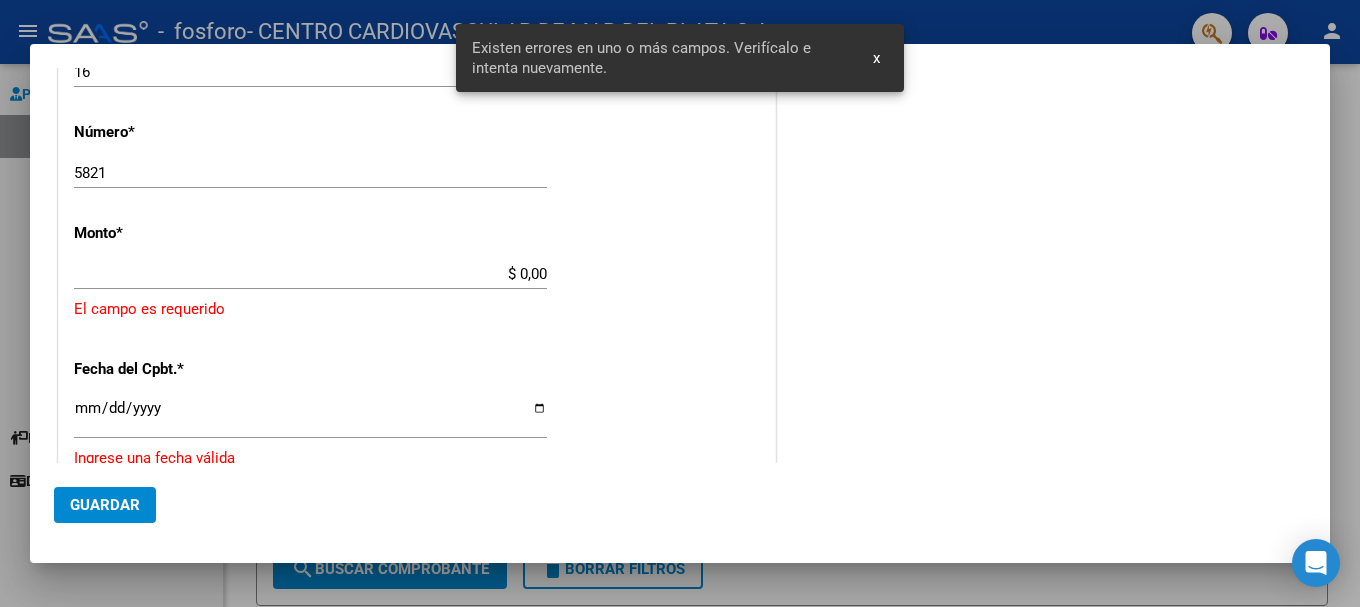 drag, startPoint x: 546, startPoint y: 385, endPoint x: 478, endPoint y: 377, distance: 68.46897 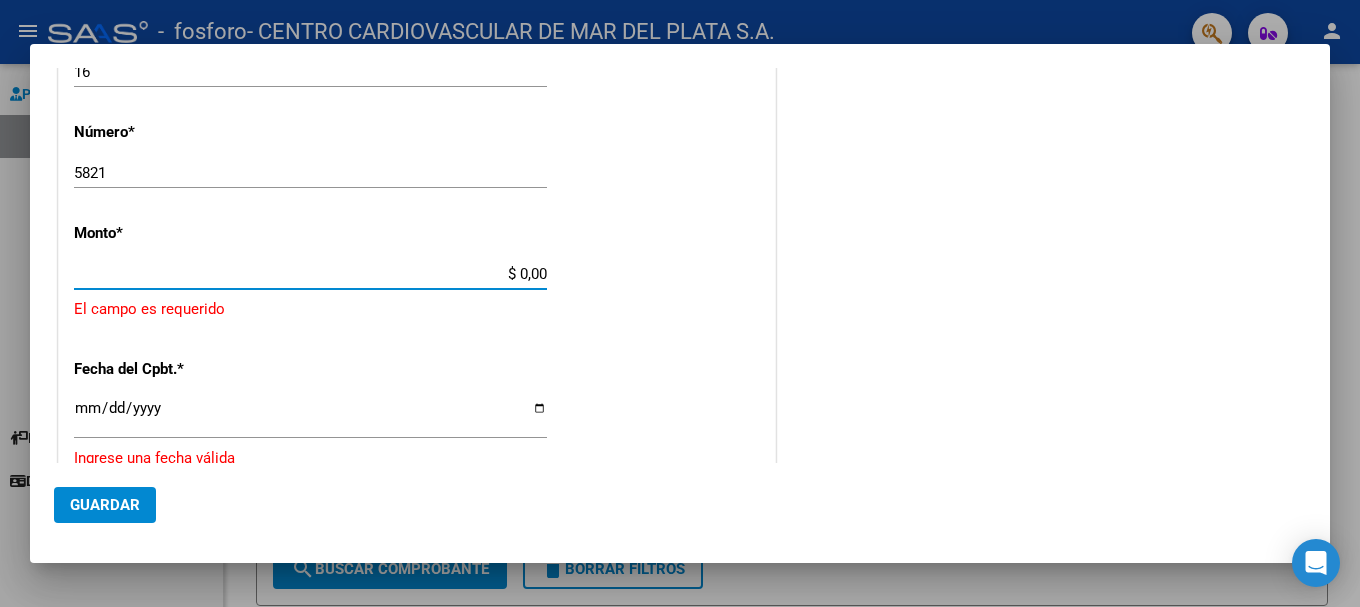 drag, startPoint x: 540, startPoint y: 267, endPoint x: 488, endPoint y: 264, distance: 52.086468 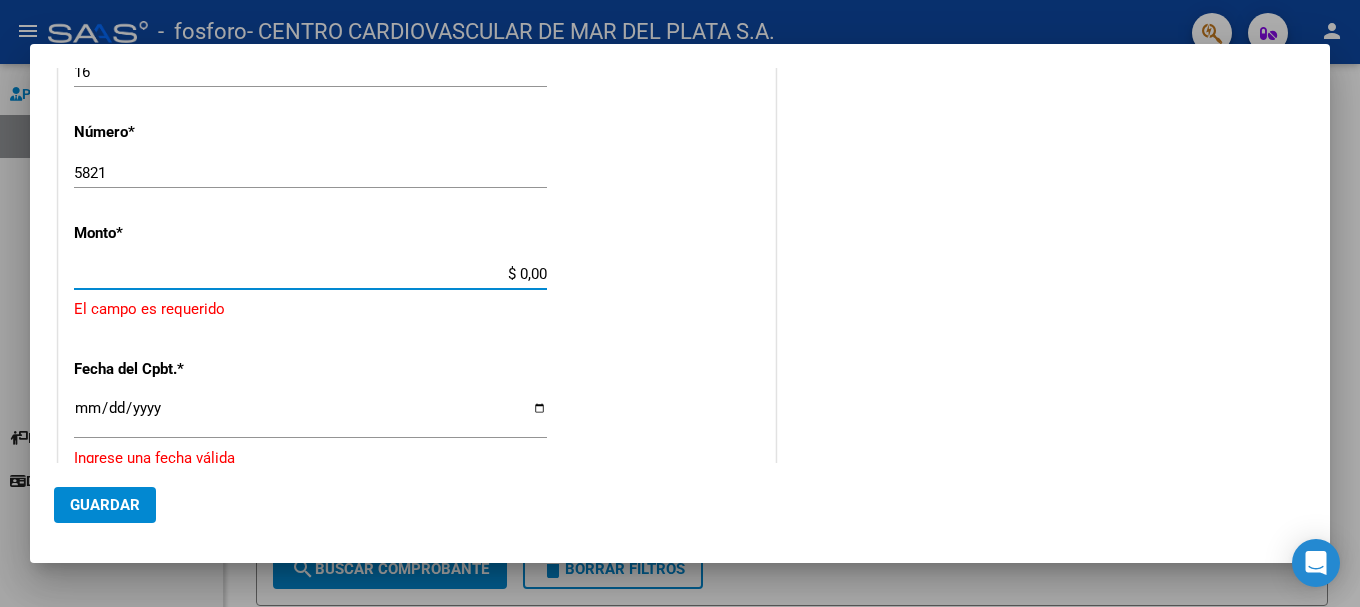 click on "$ 0,00 Ingresar el monto" 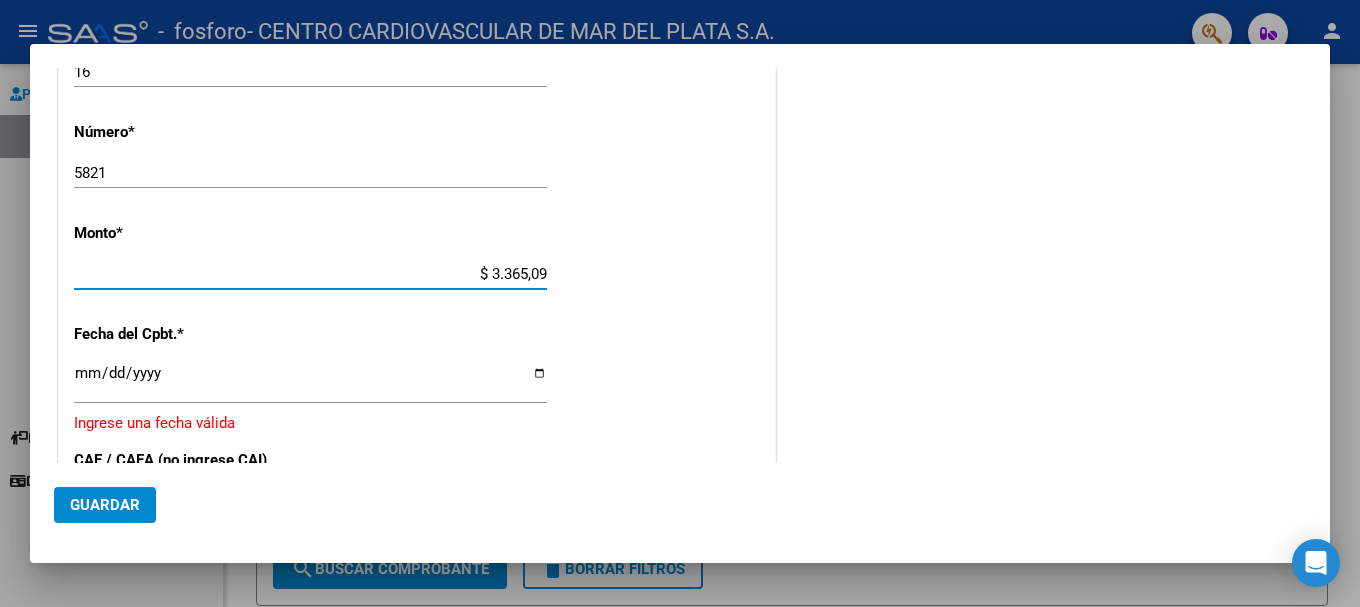 type on "$ 33.650,99" 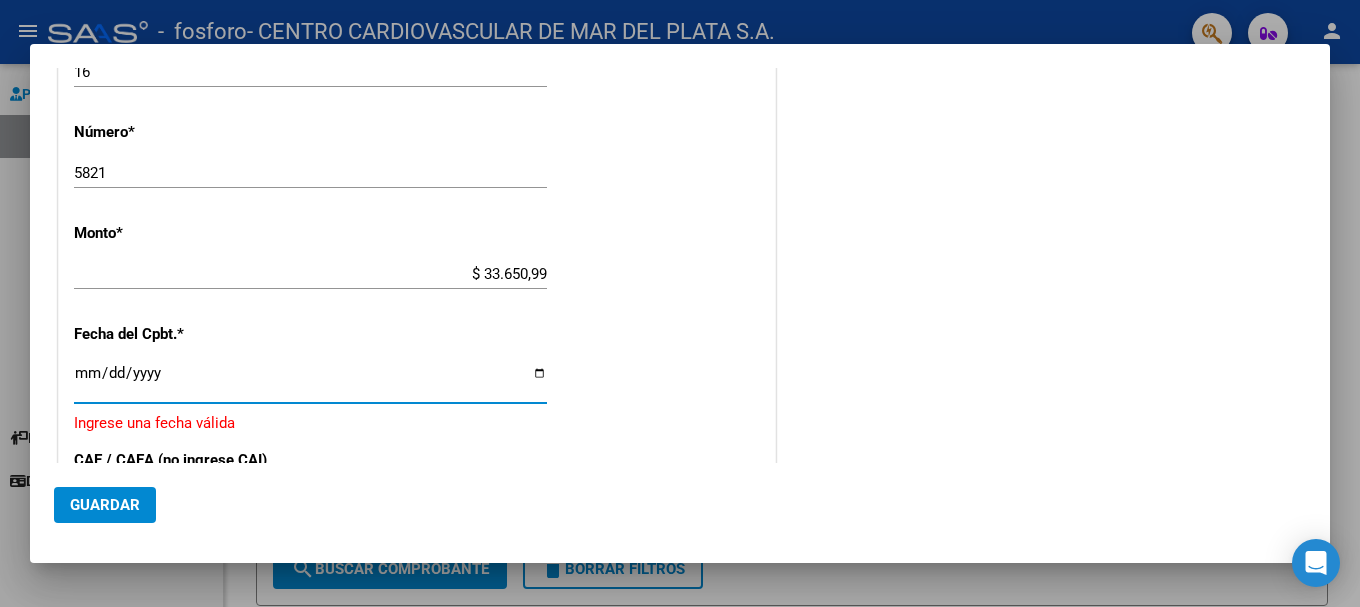 click on "Ingresar la fecha" at bounding box center (310, 381) 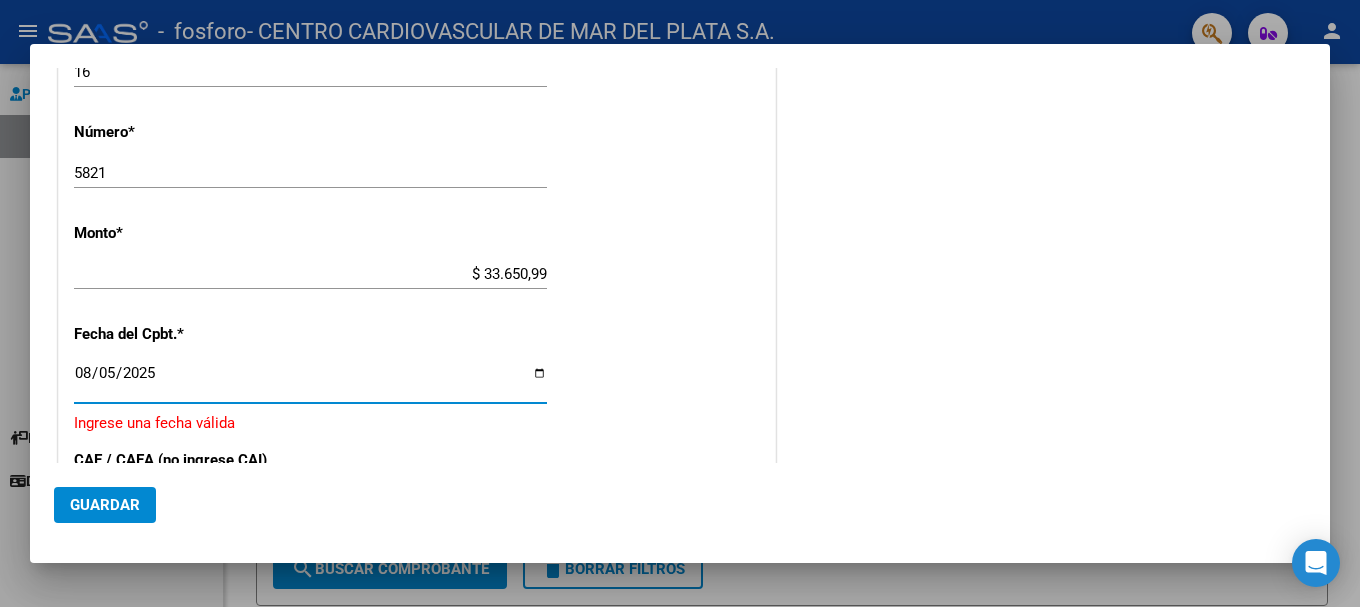 type on "2025-08-05" 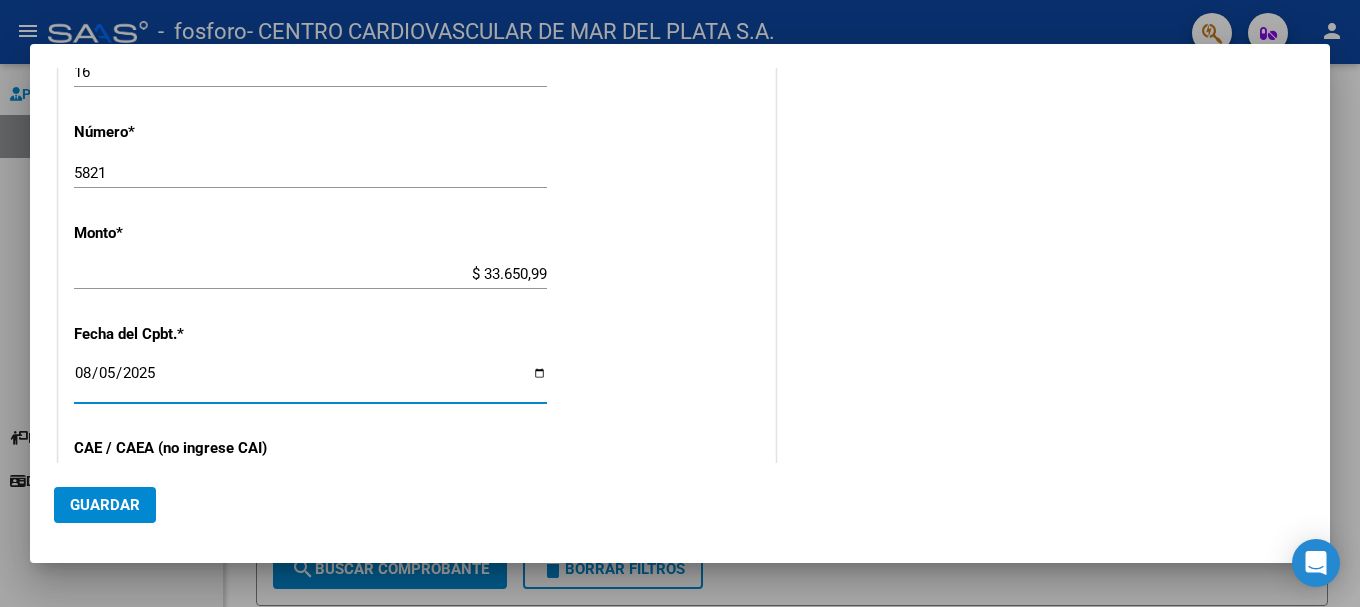 scroll, scrollTop: 812, scrollLeft: 0, axis: vertical 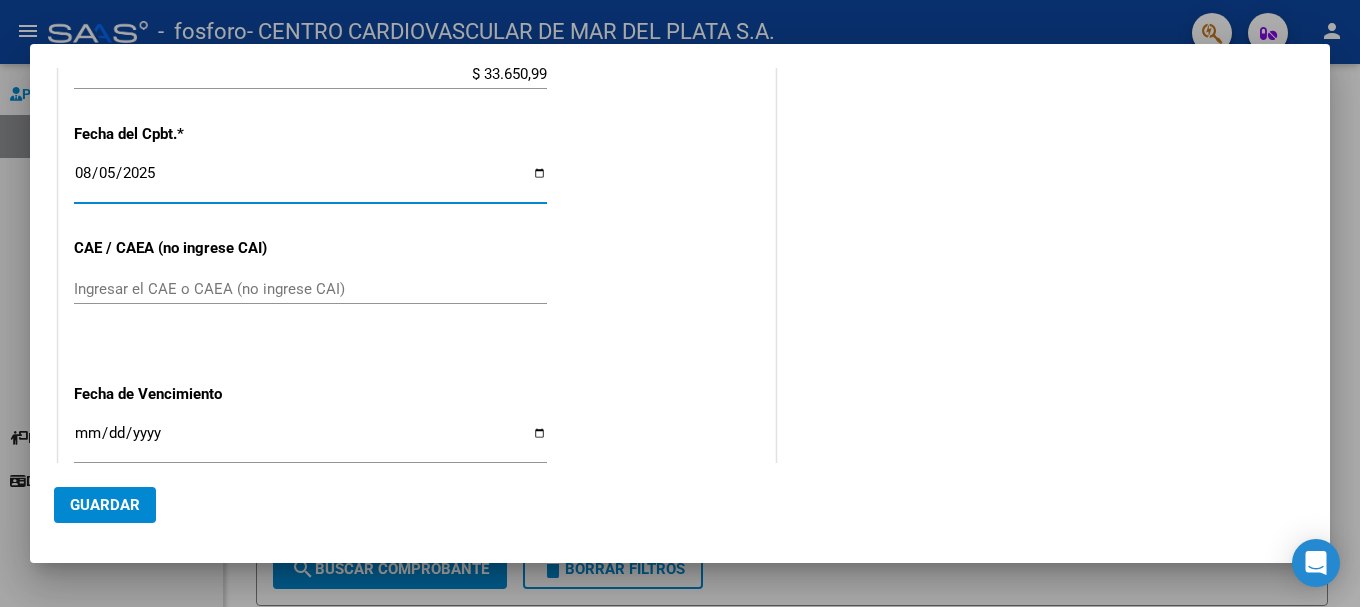 click on "Ingresar el CAE o CAEA (no ingrese CAI)" at bounding box center [310, 289] 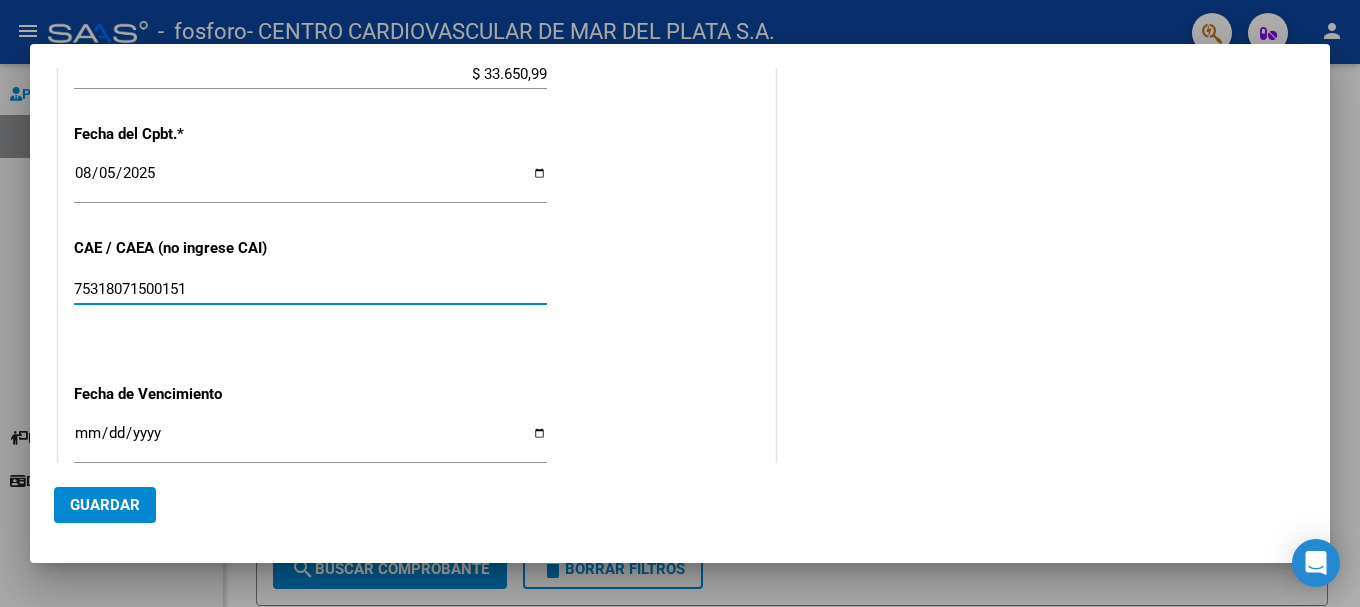 type on "[CAE]" 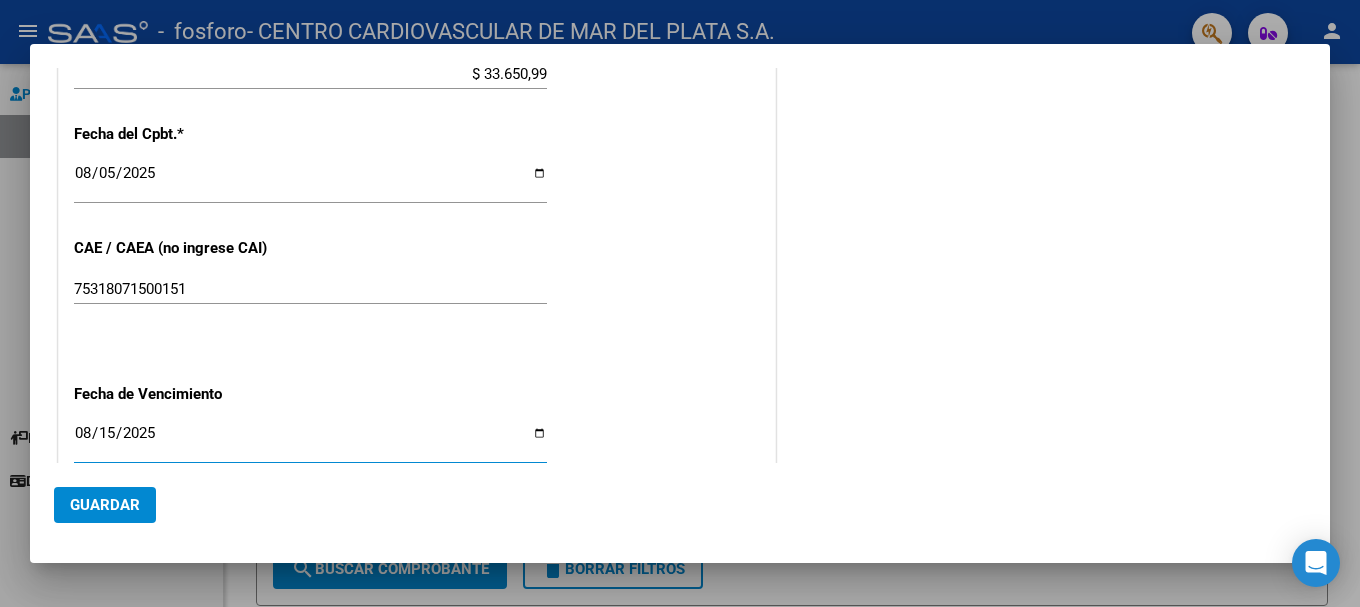 type on "2025-08-15" 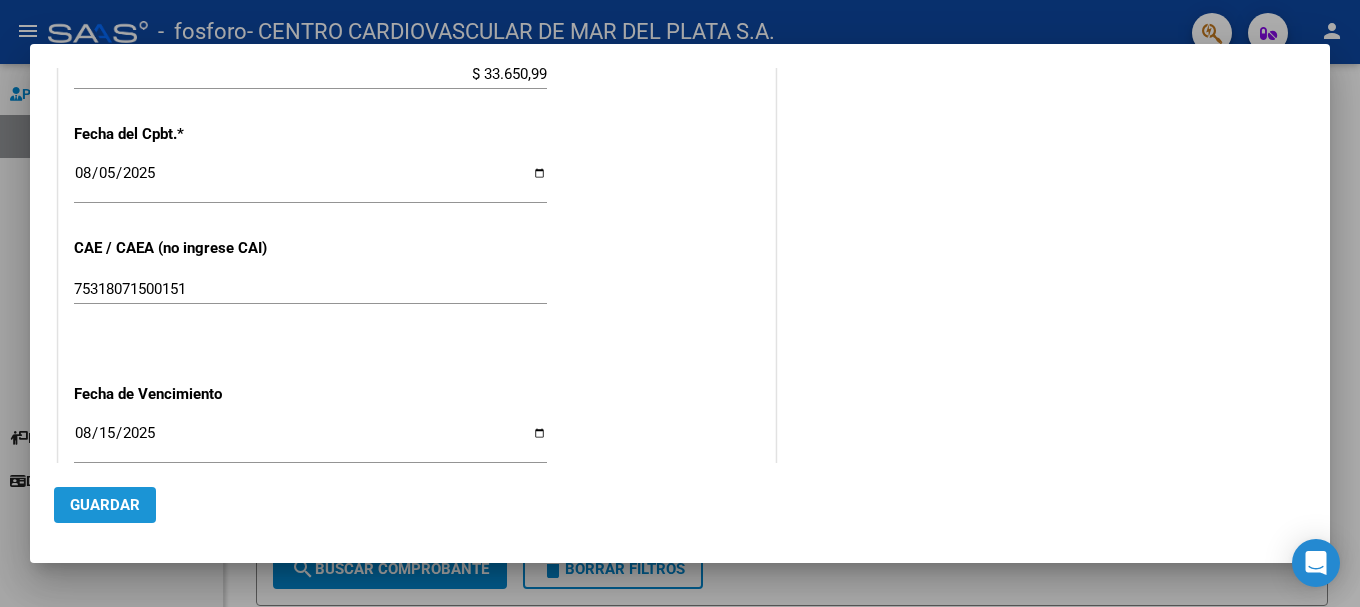 click on "Guardar" 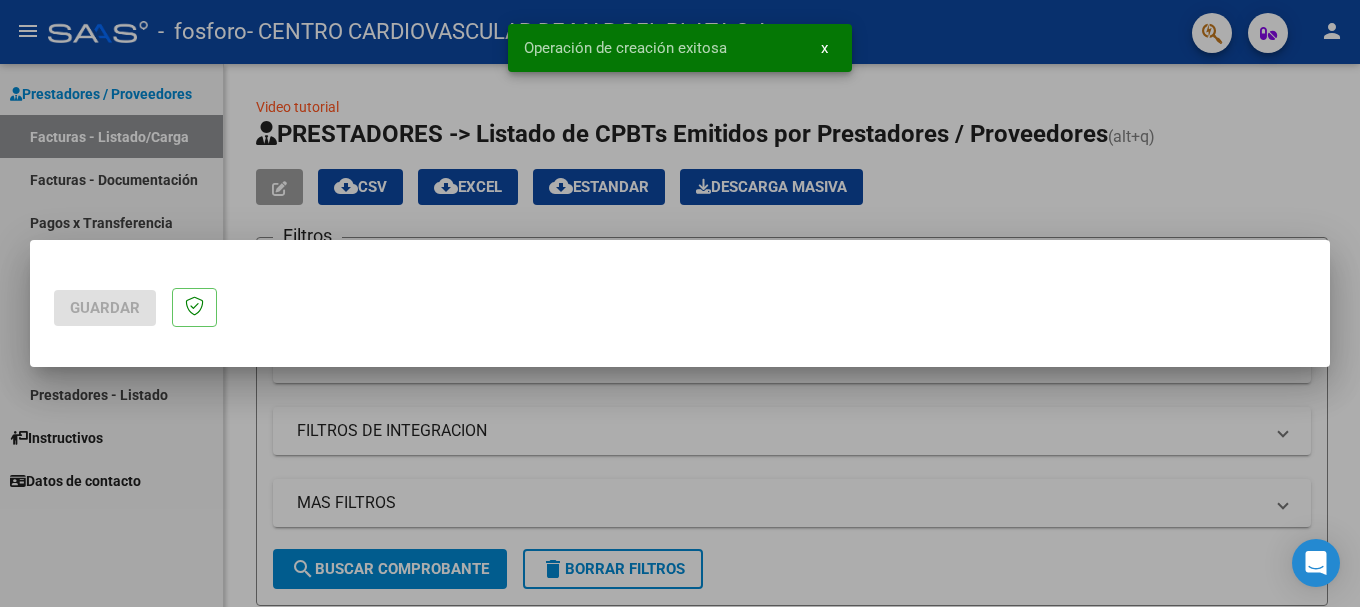 scroll, scrollTop: 0, scrollLeft: 0, axis: both 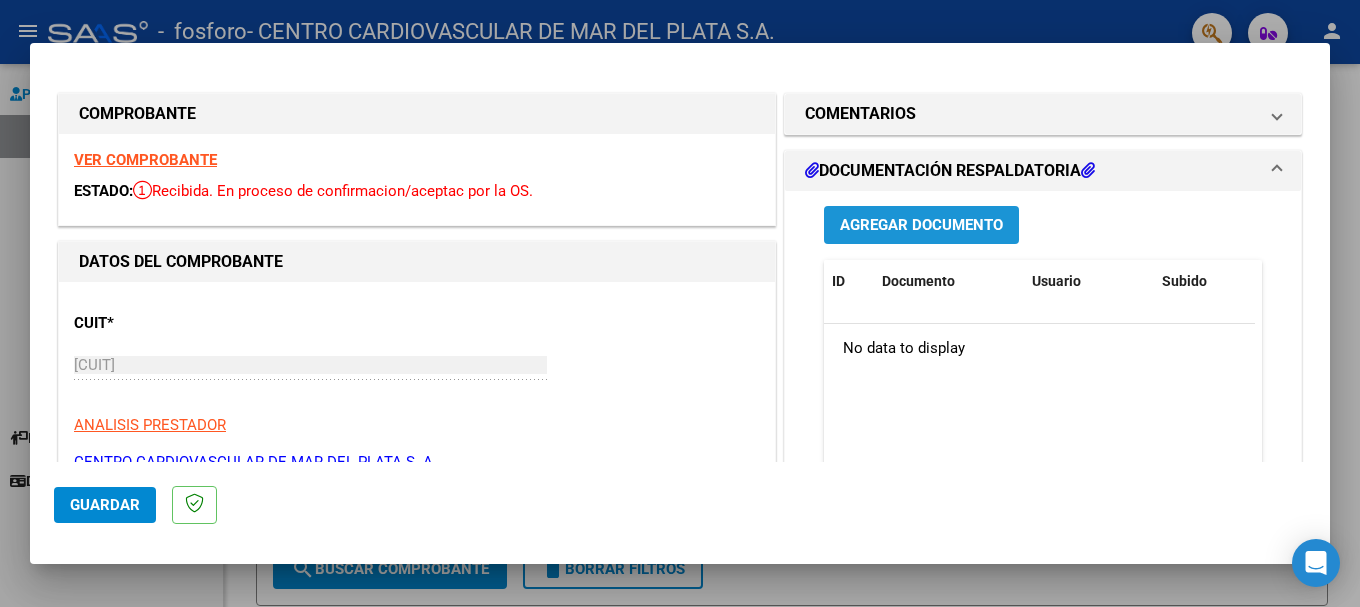 click on "Agregar Documento" at bounding box center [921, 226] 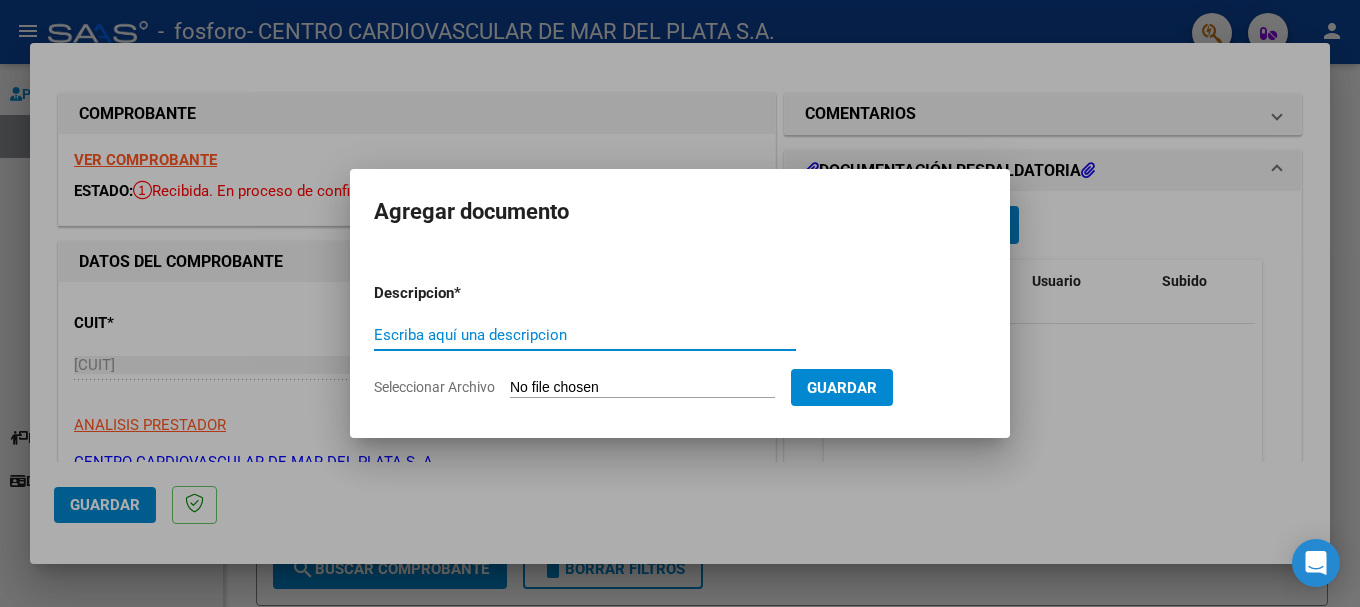 click on "Seleccionar Archivo" at bounding box center [642, 388] 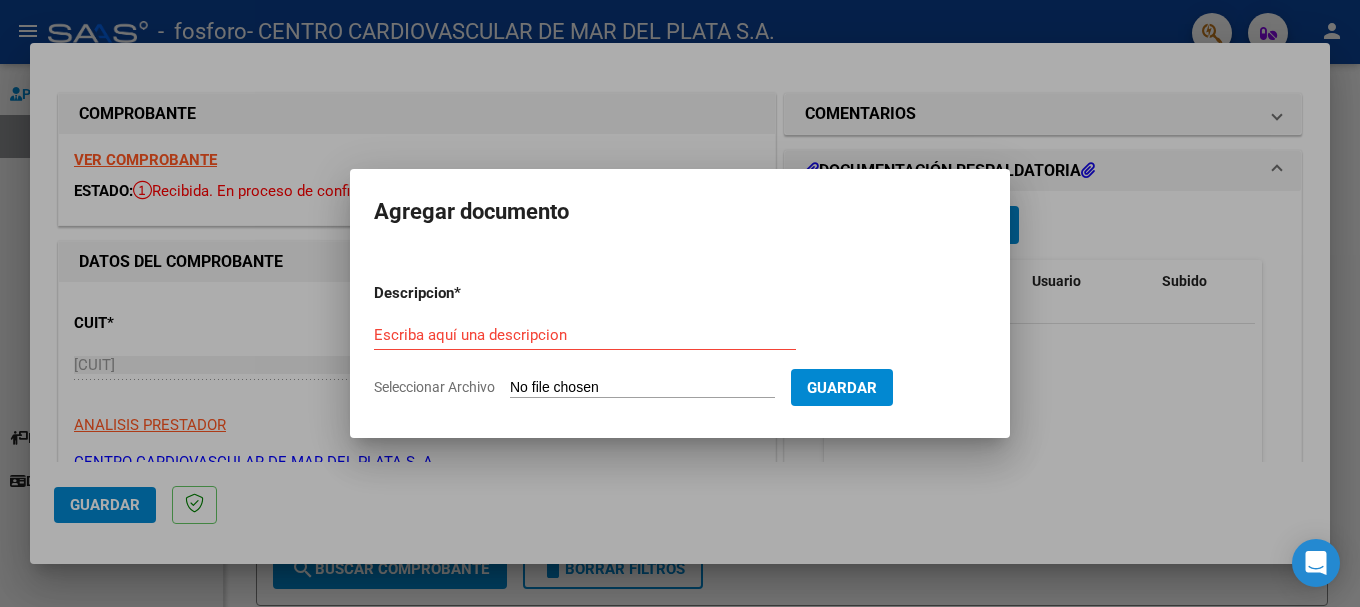 type on "C:\fakepath\fosforo a 16 fact 5821 bonos .pdf" 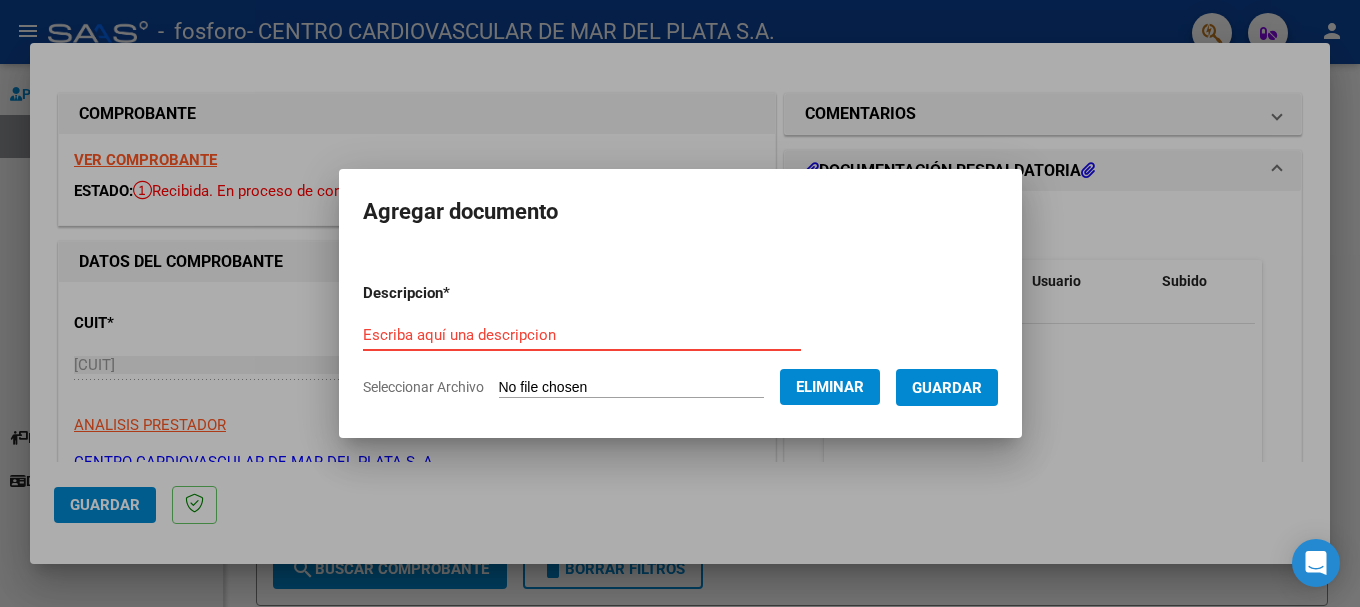 click on "Escriba aquí una descripcion" at bounding box center [582, 335] 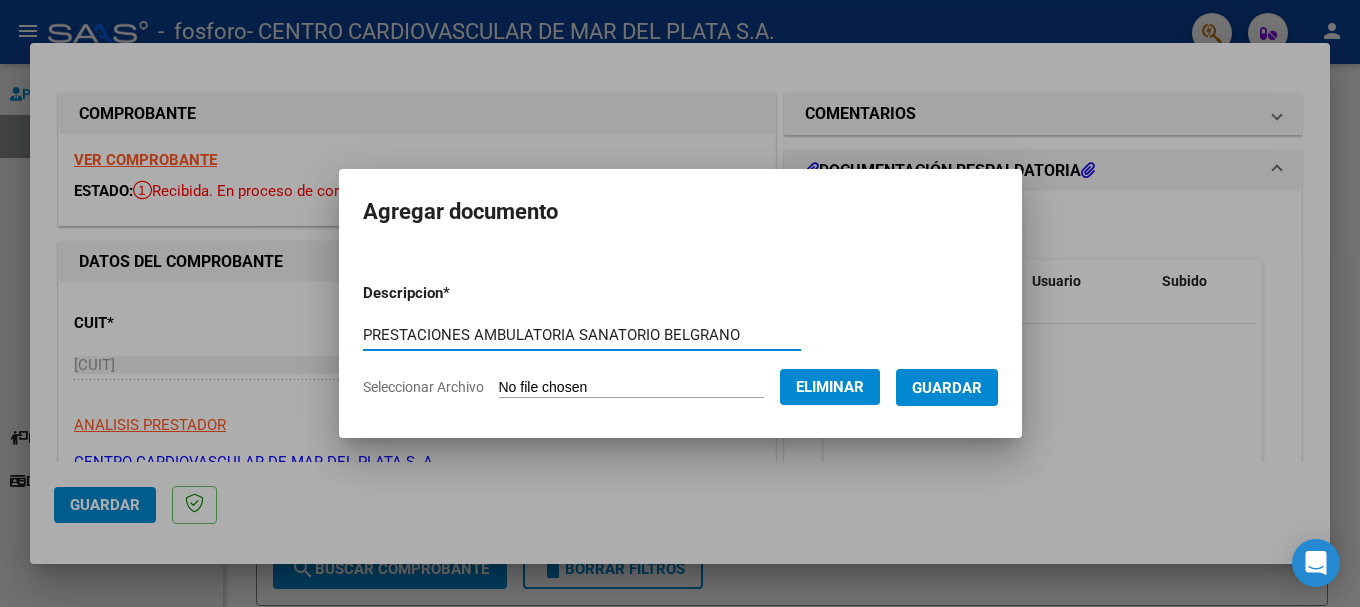 type on "PRESTACIONES AMBULATORIA SANATORIO BELGRANO" 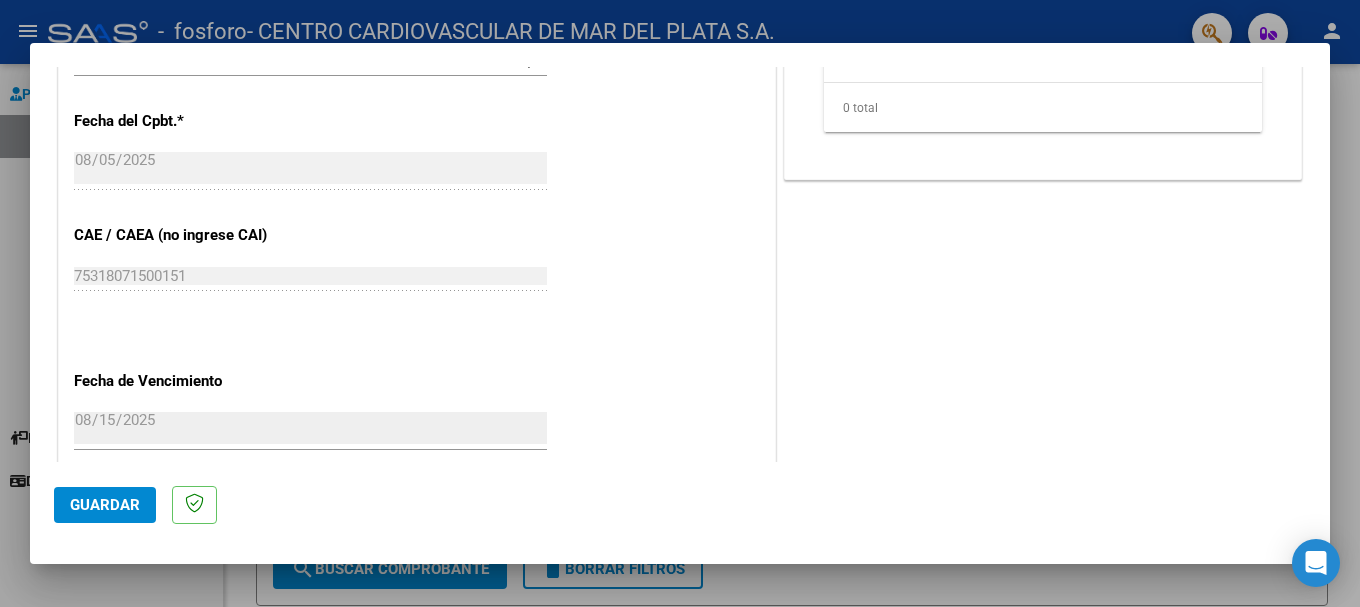 scroll, scrollTop: 600, scrollLeft: 0, axis: vertical 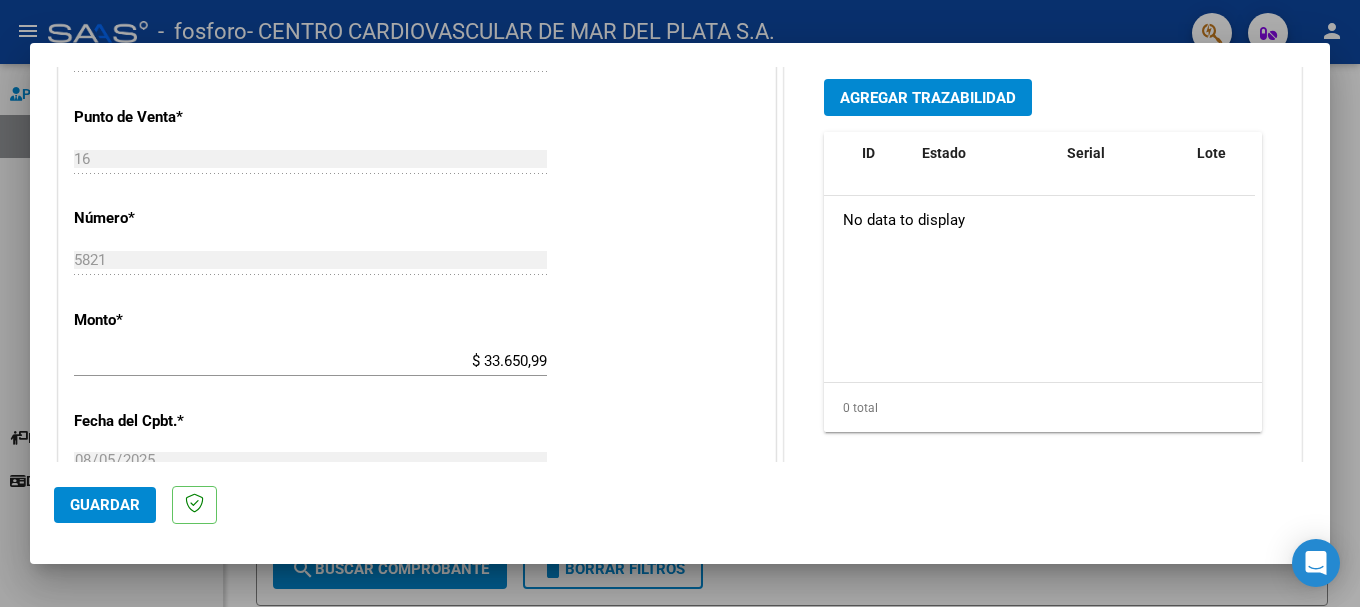 click at bounding box center (680, 303) 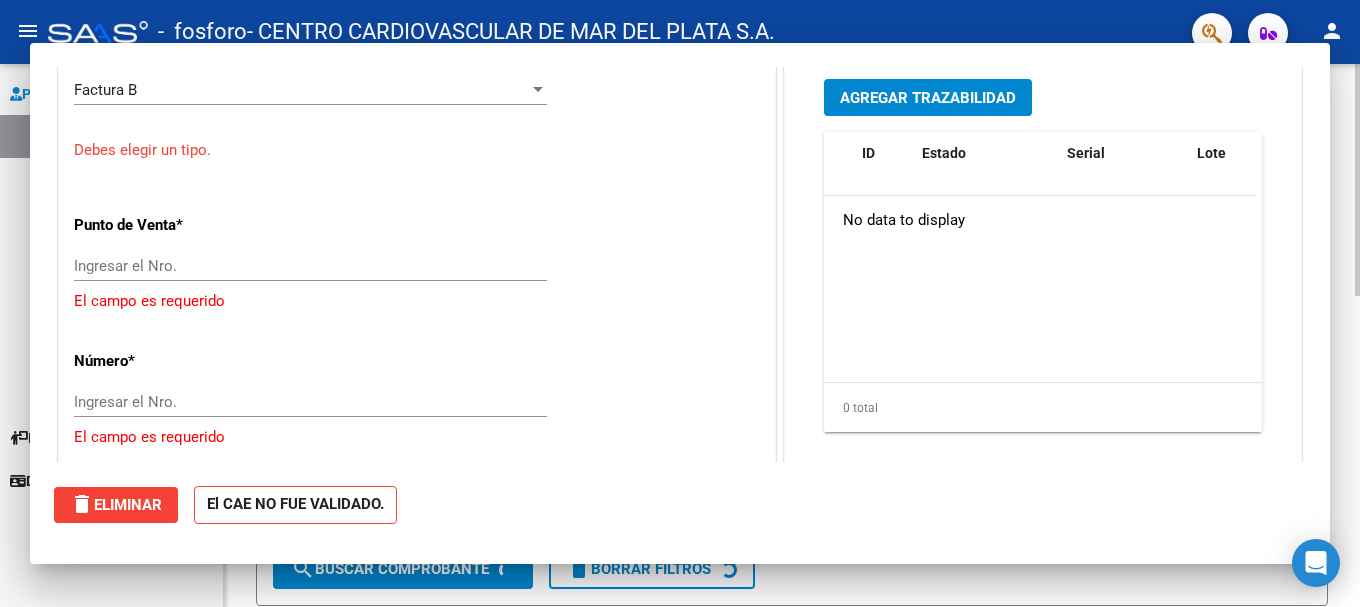 scroll, scrollTop: 0, scrollLeft: 0, axis: both 